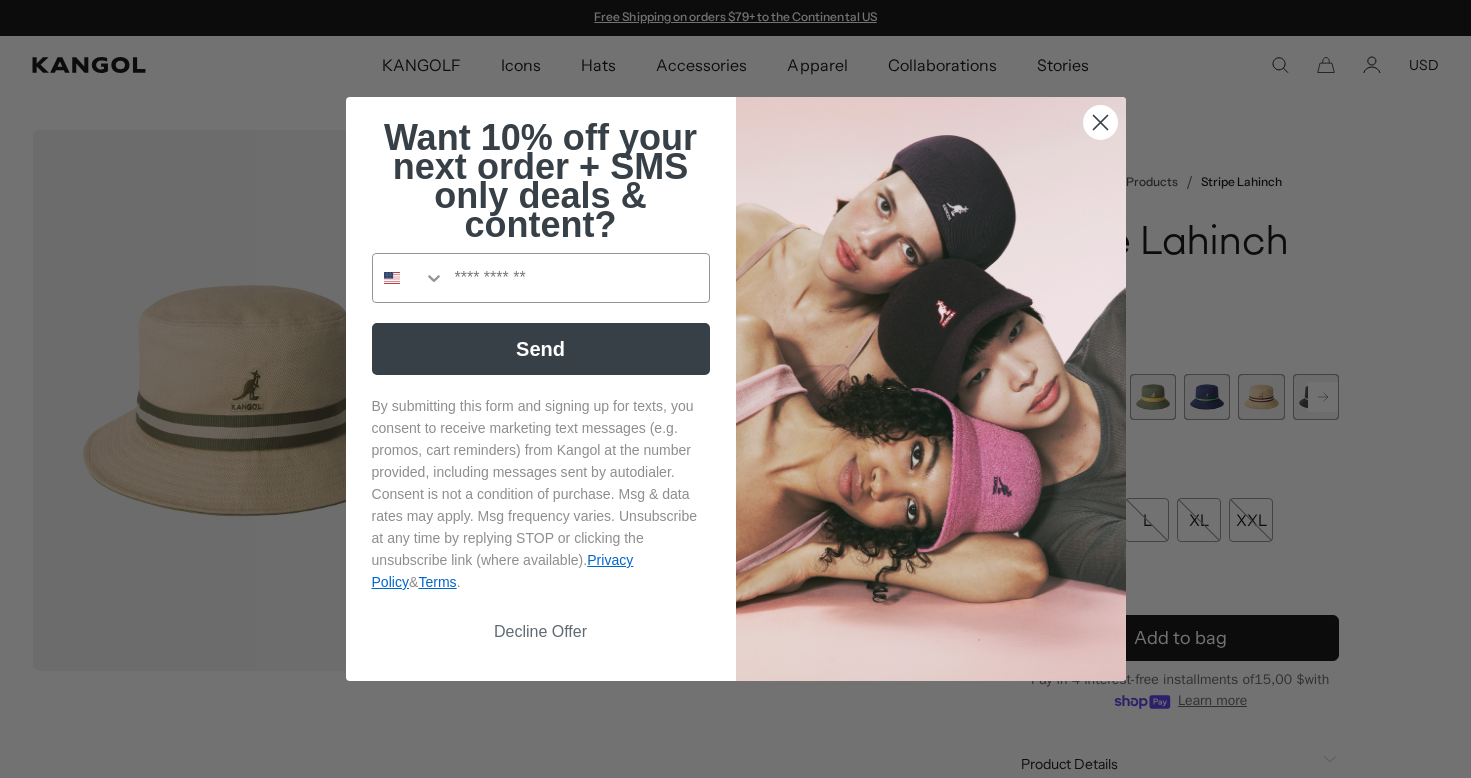 scroll, scrollTop: 0, scrollLeft: 0, axis: both 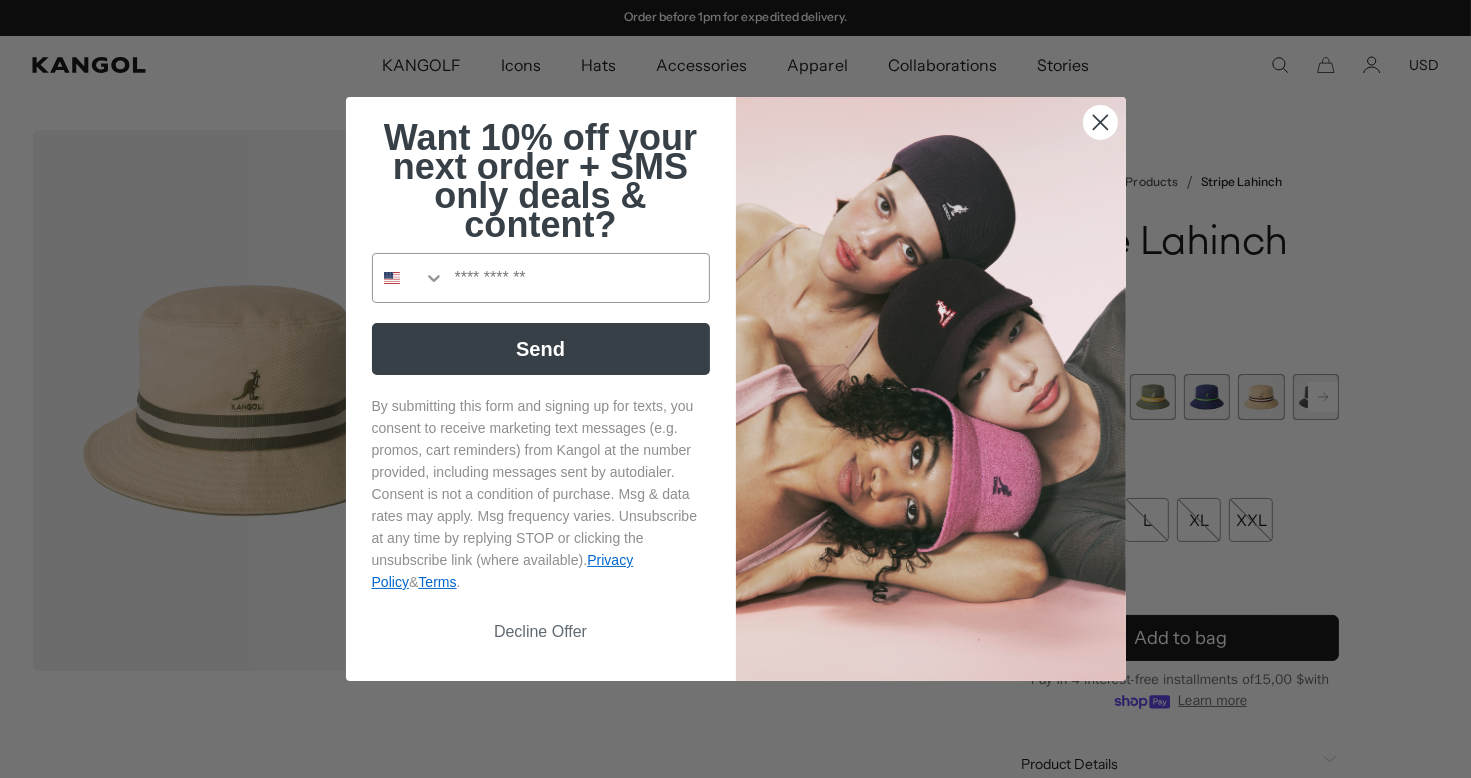 click 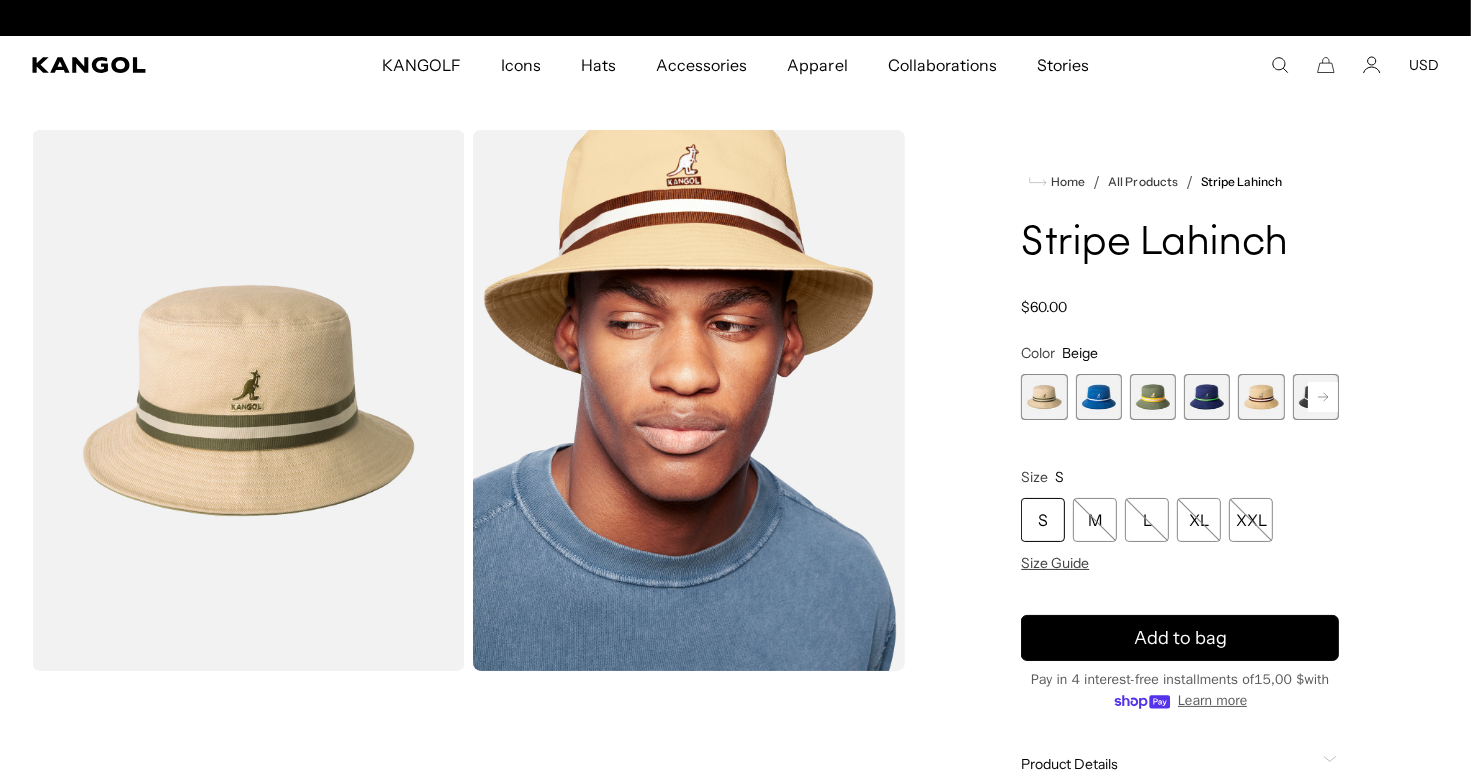 scroll, scrollTop: 0, scrollLeft: 412, axis: horizontal 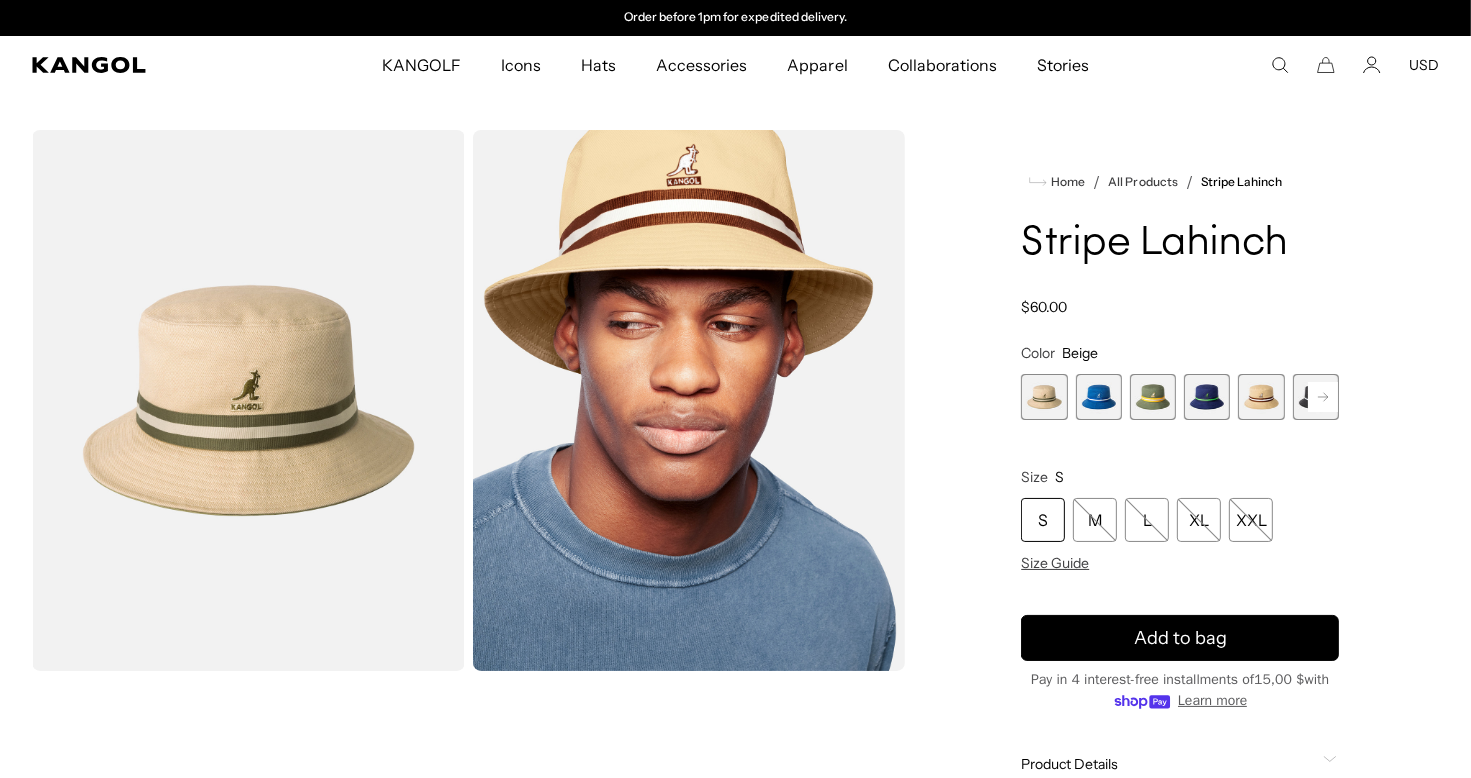 click 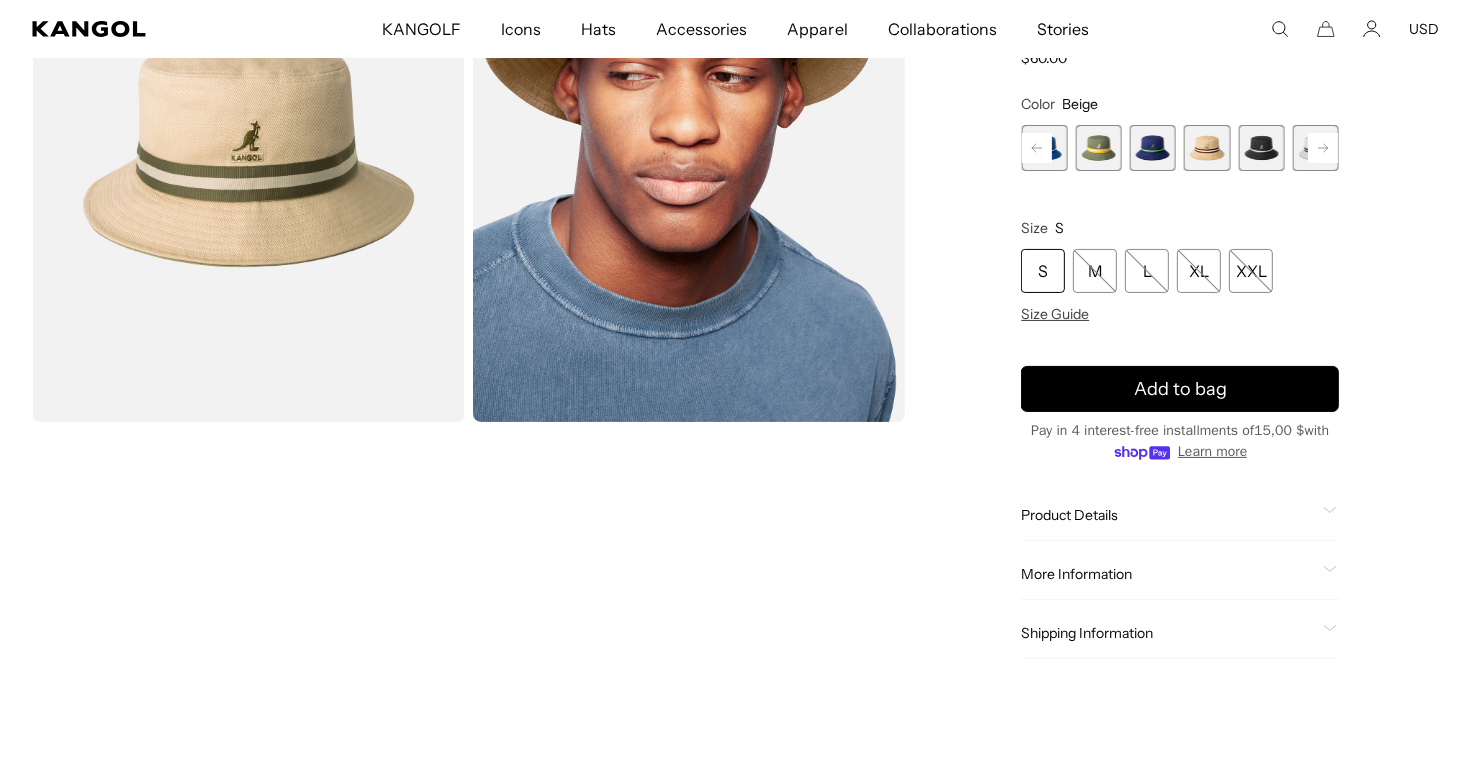 scroll, scrollTop: 600, scrollLeft: 0, axis: vertical 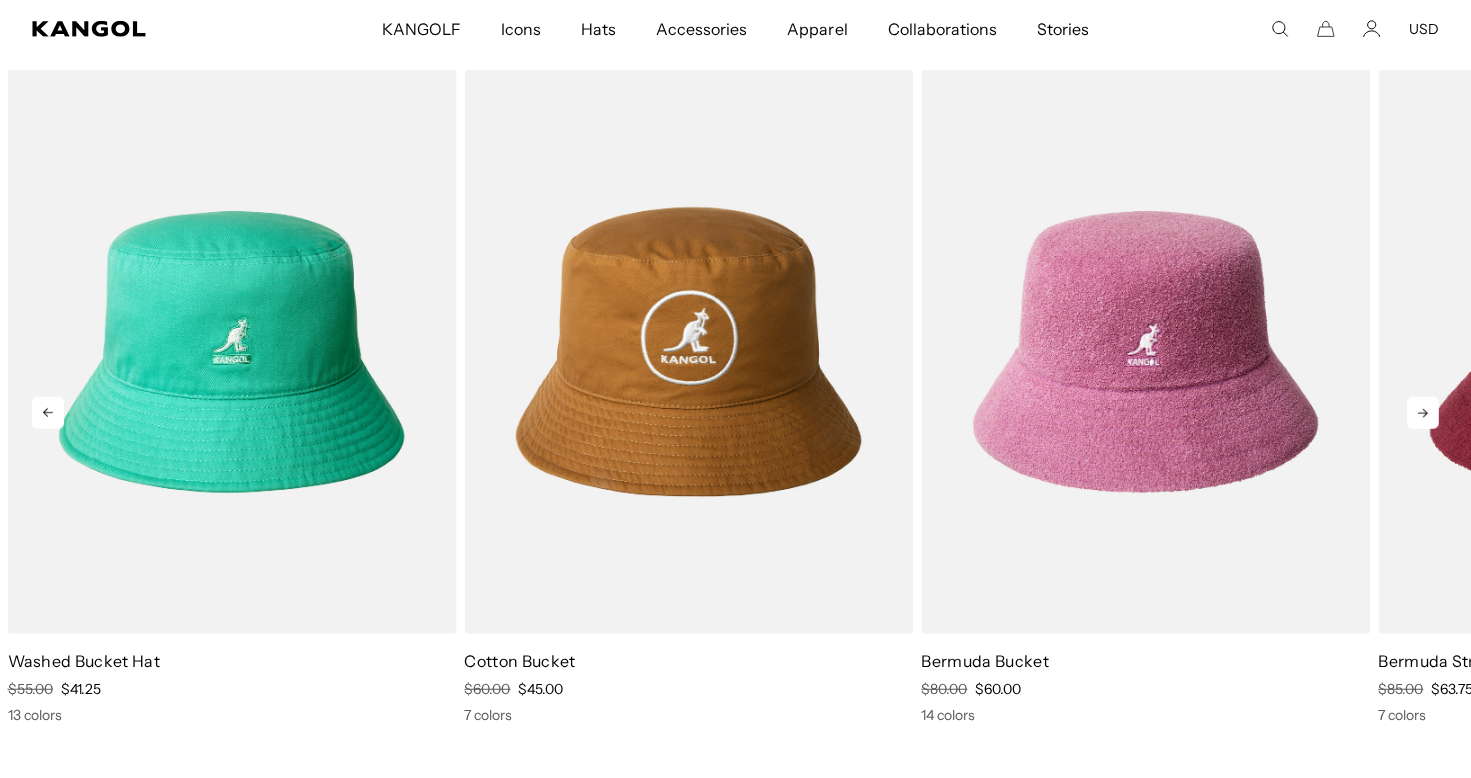 click 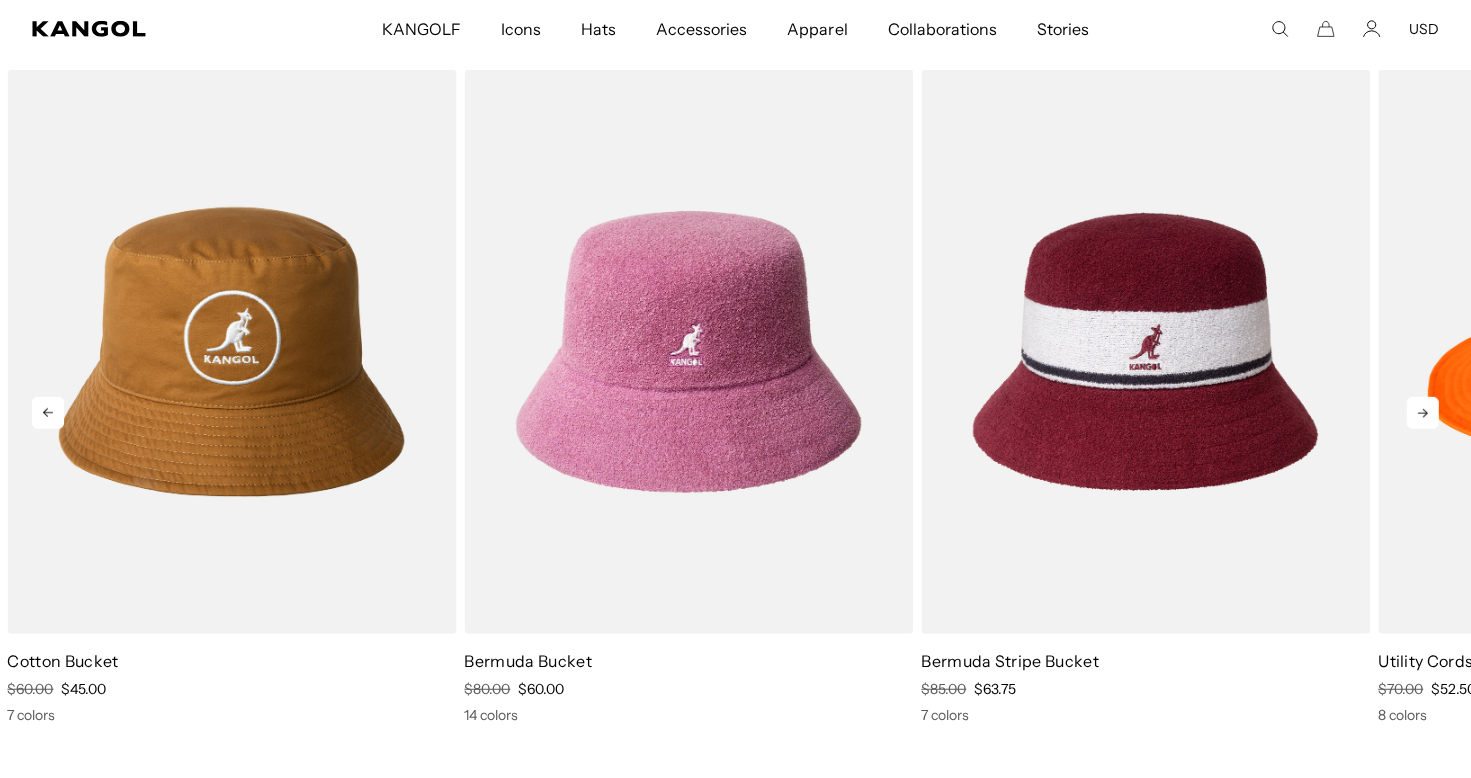 click 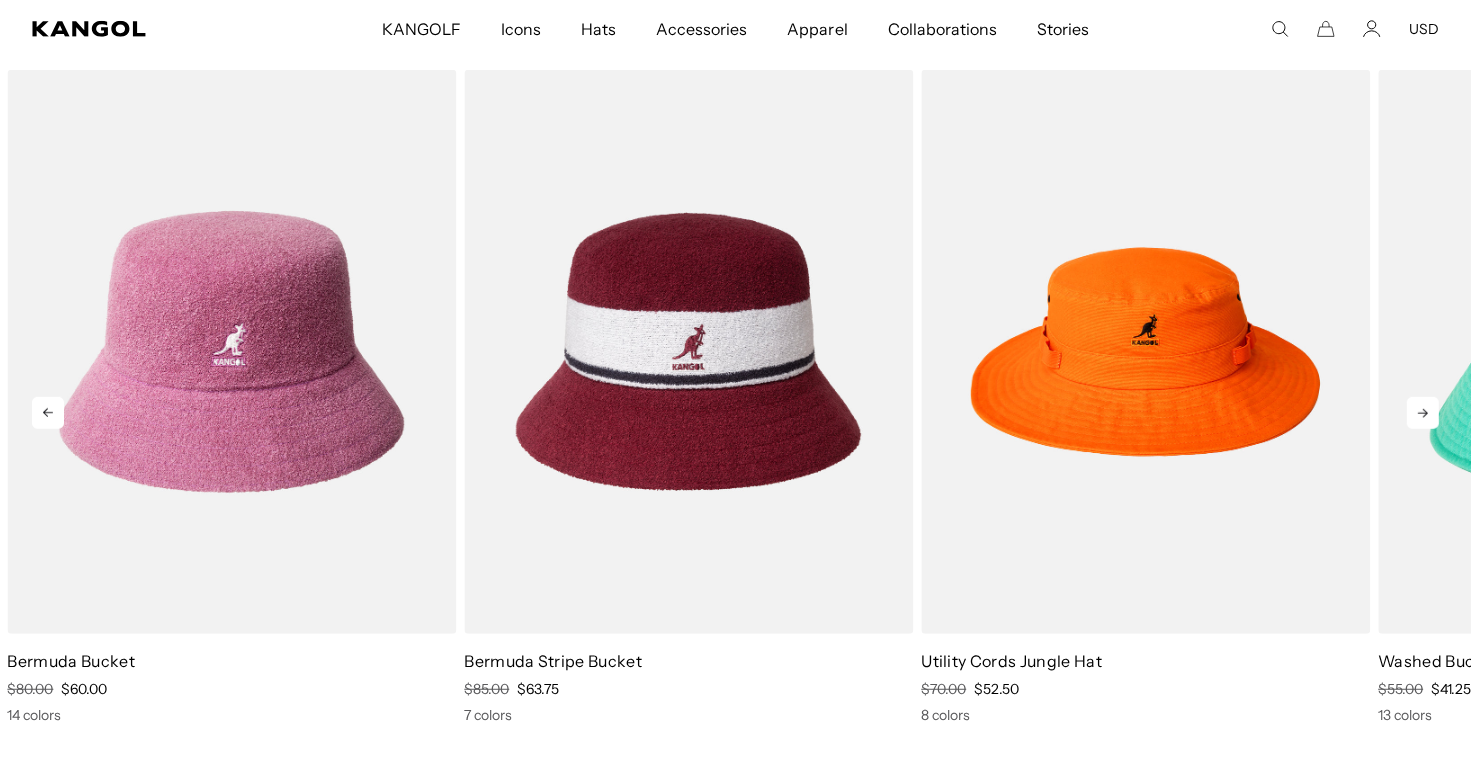 click 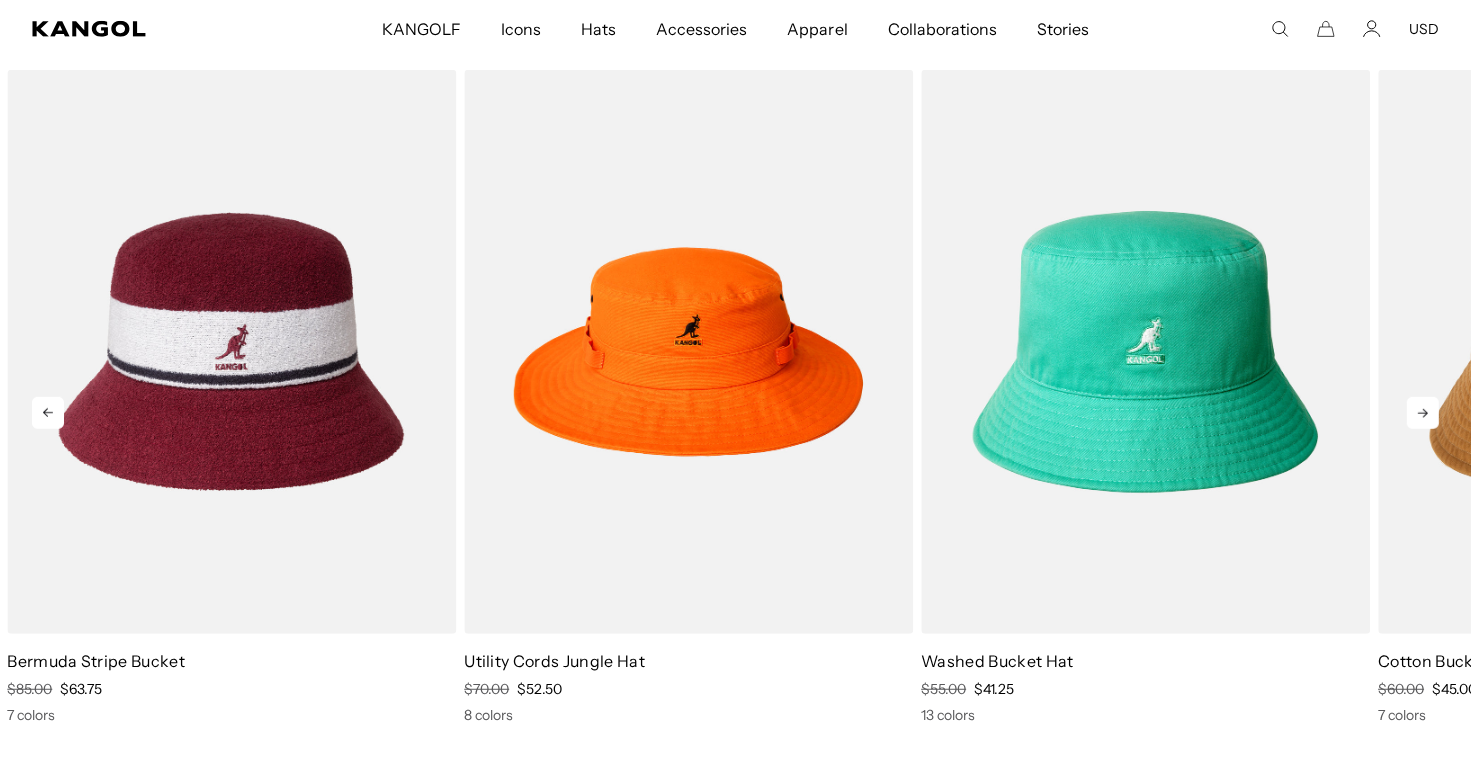 click 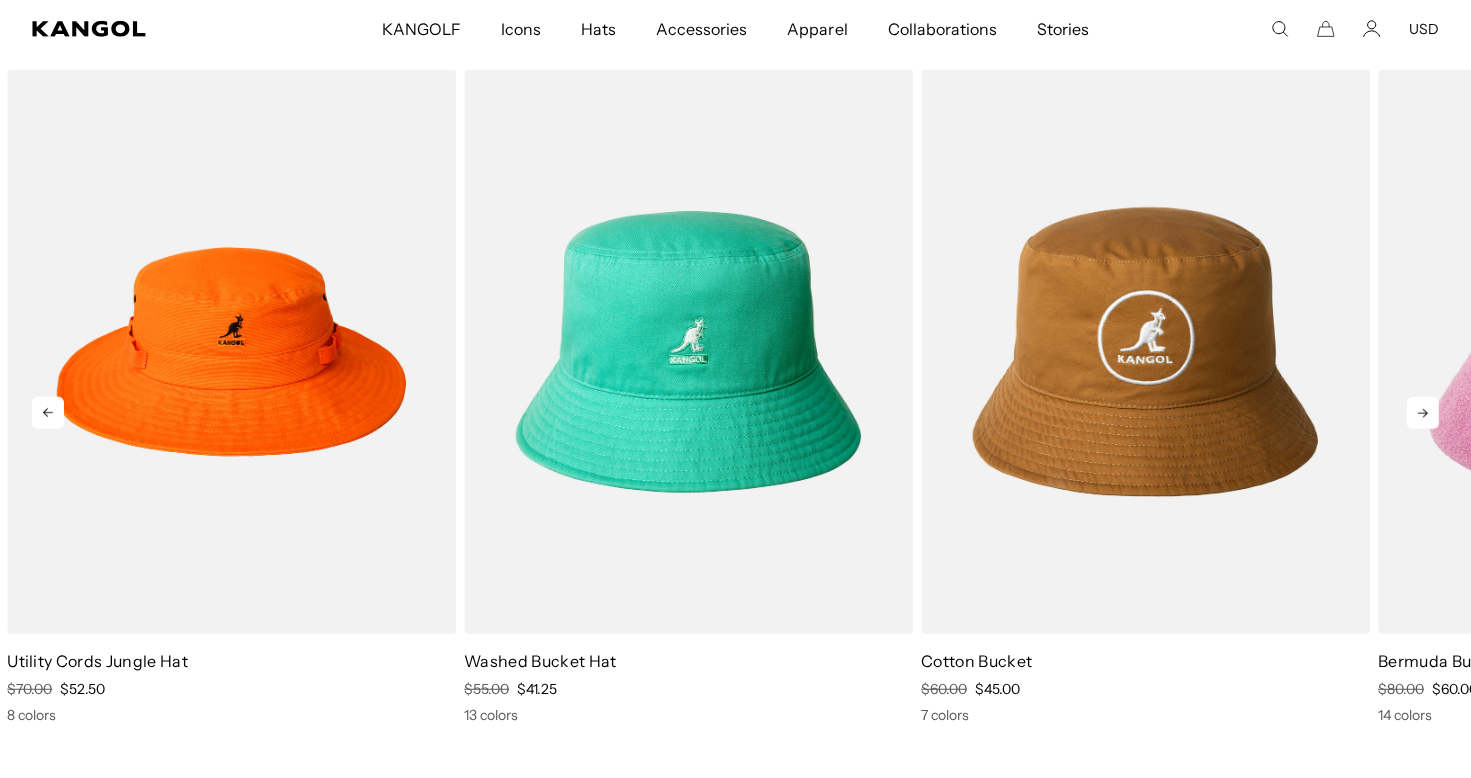 click 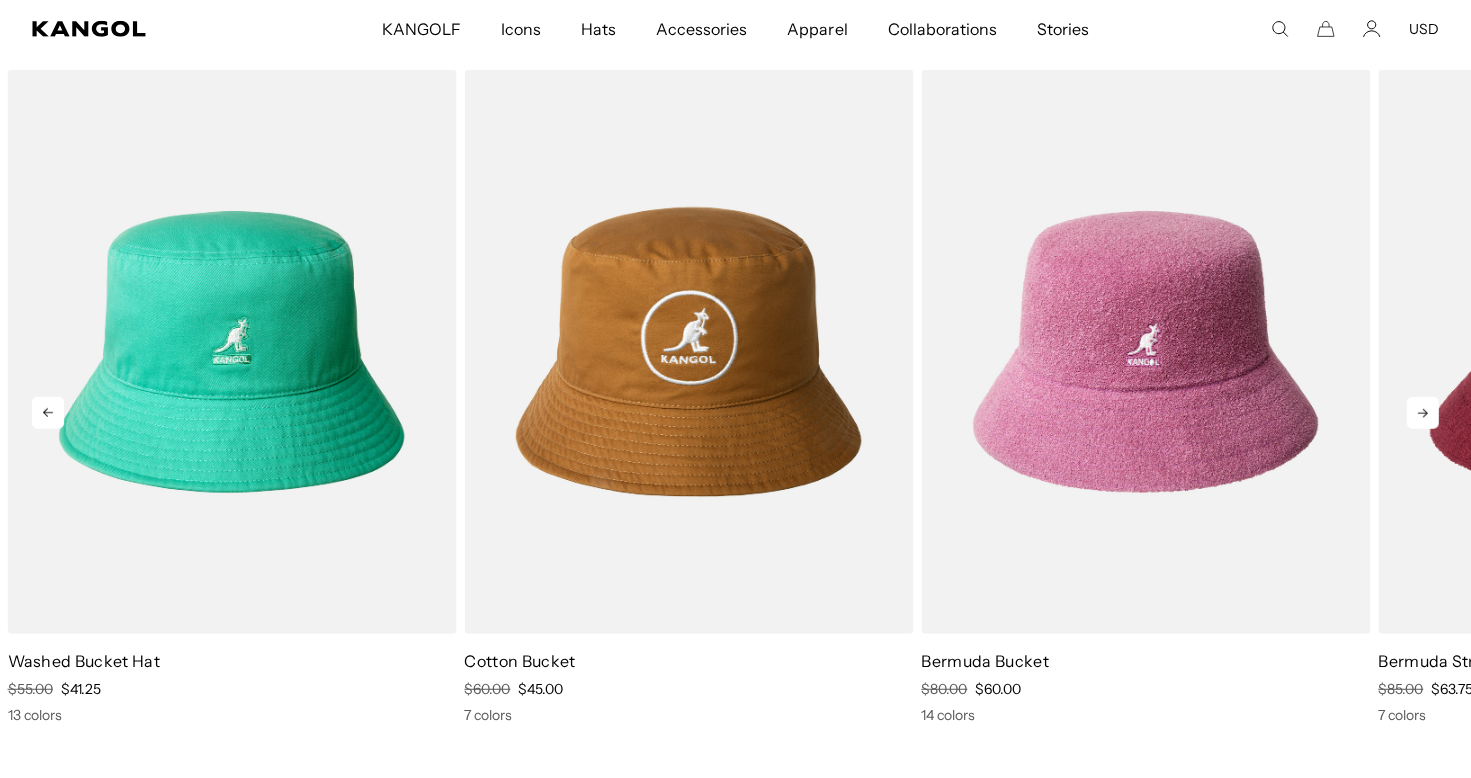 click 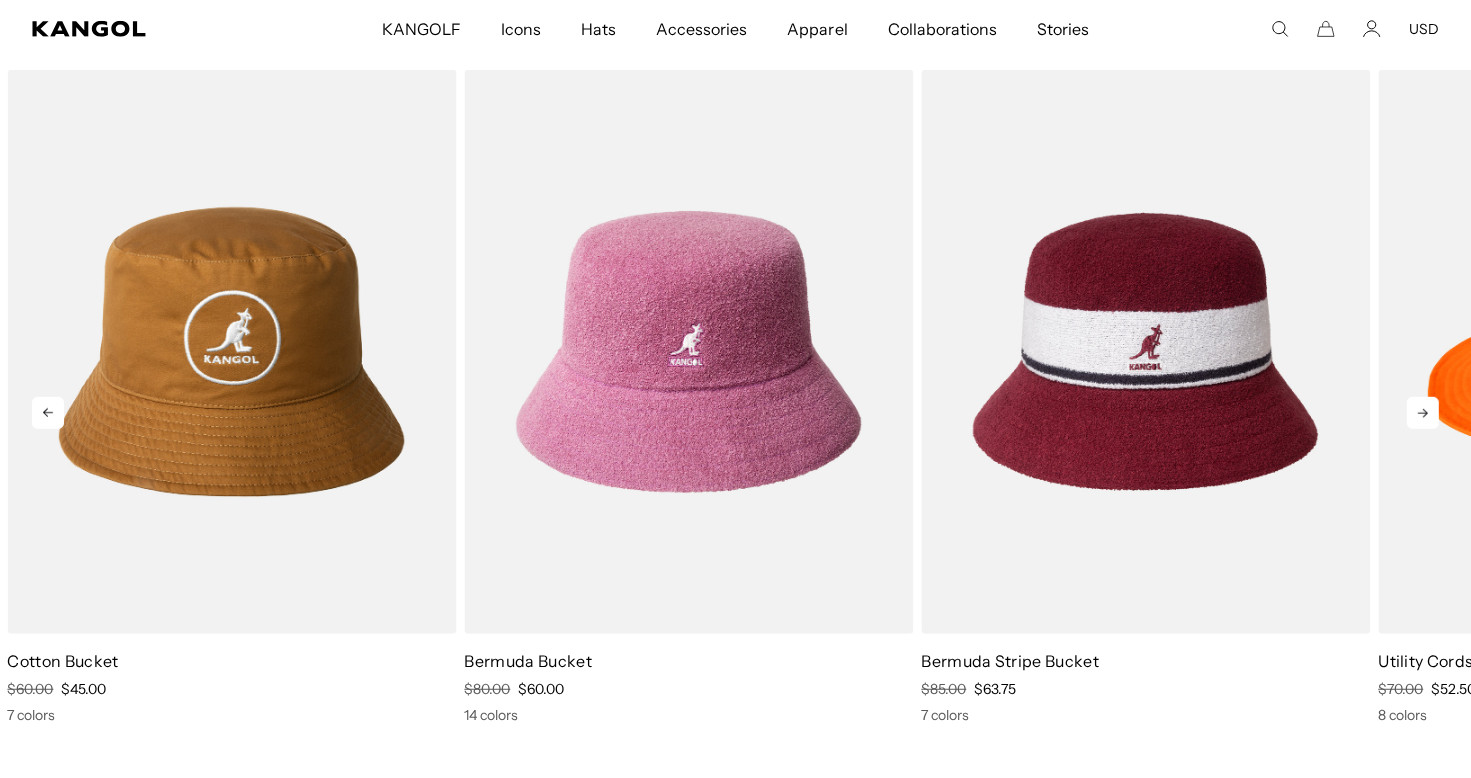 click 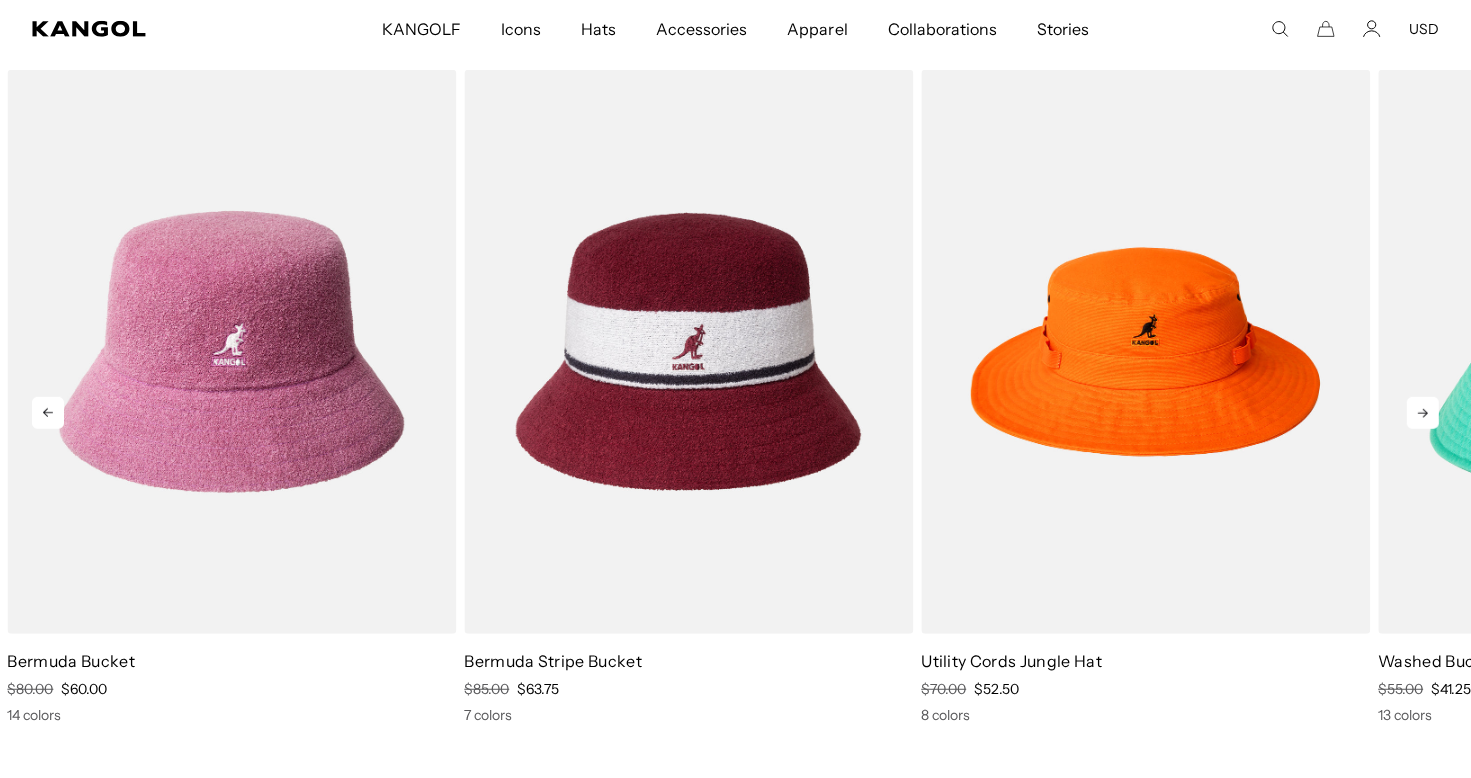 scroll, scrollTop: 0, scrollLeft: 412, axis: horizontal 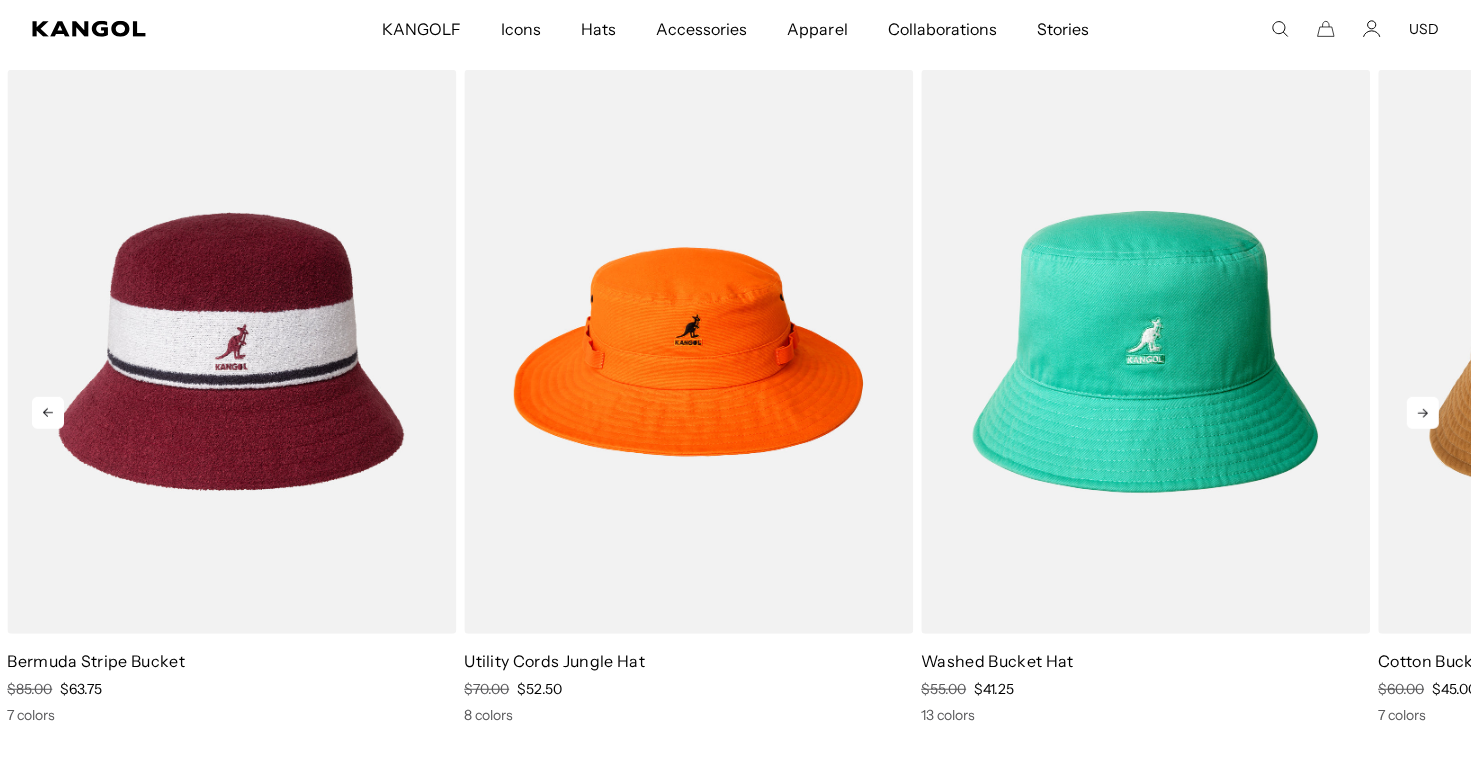 click 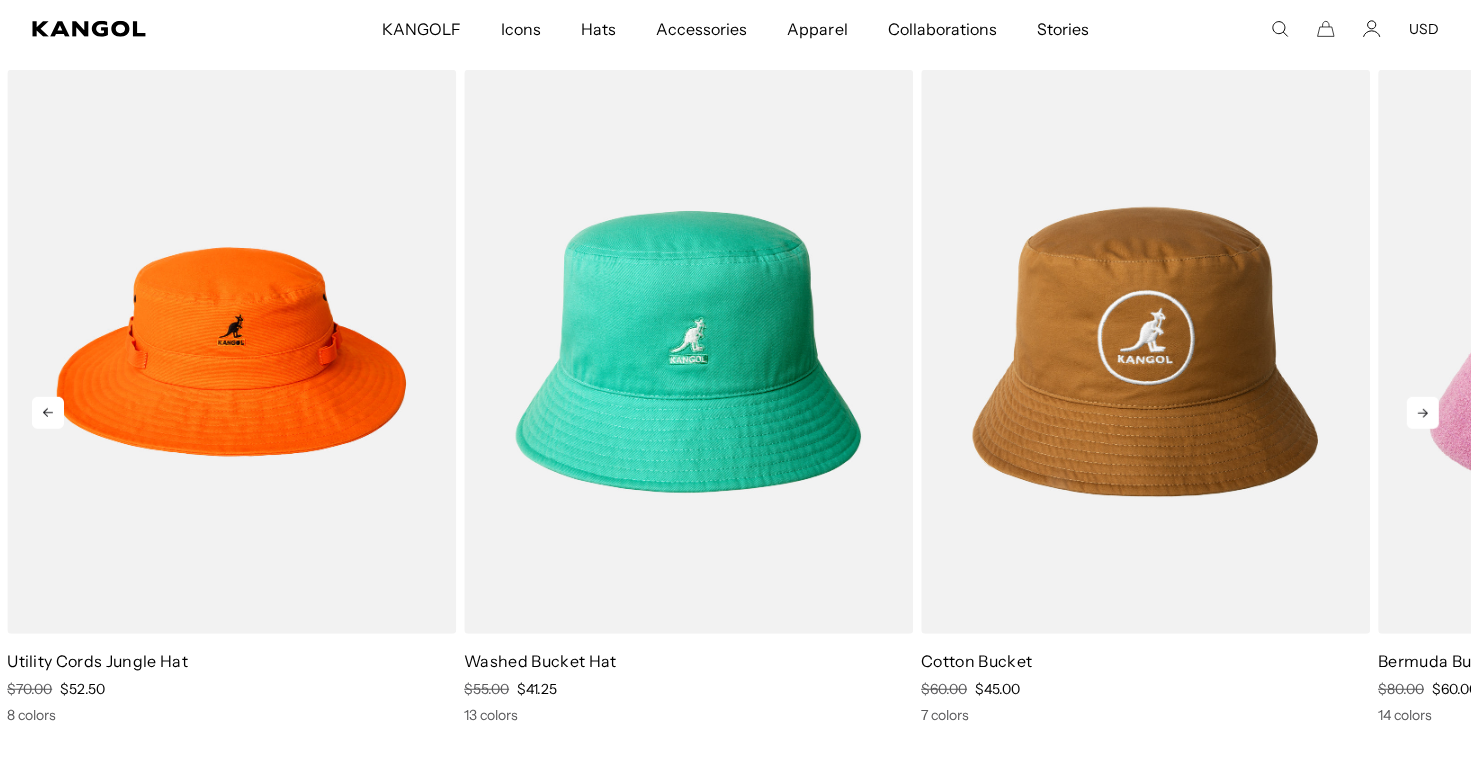 click 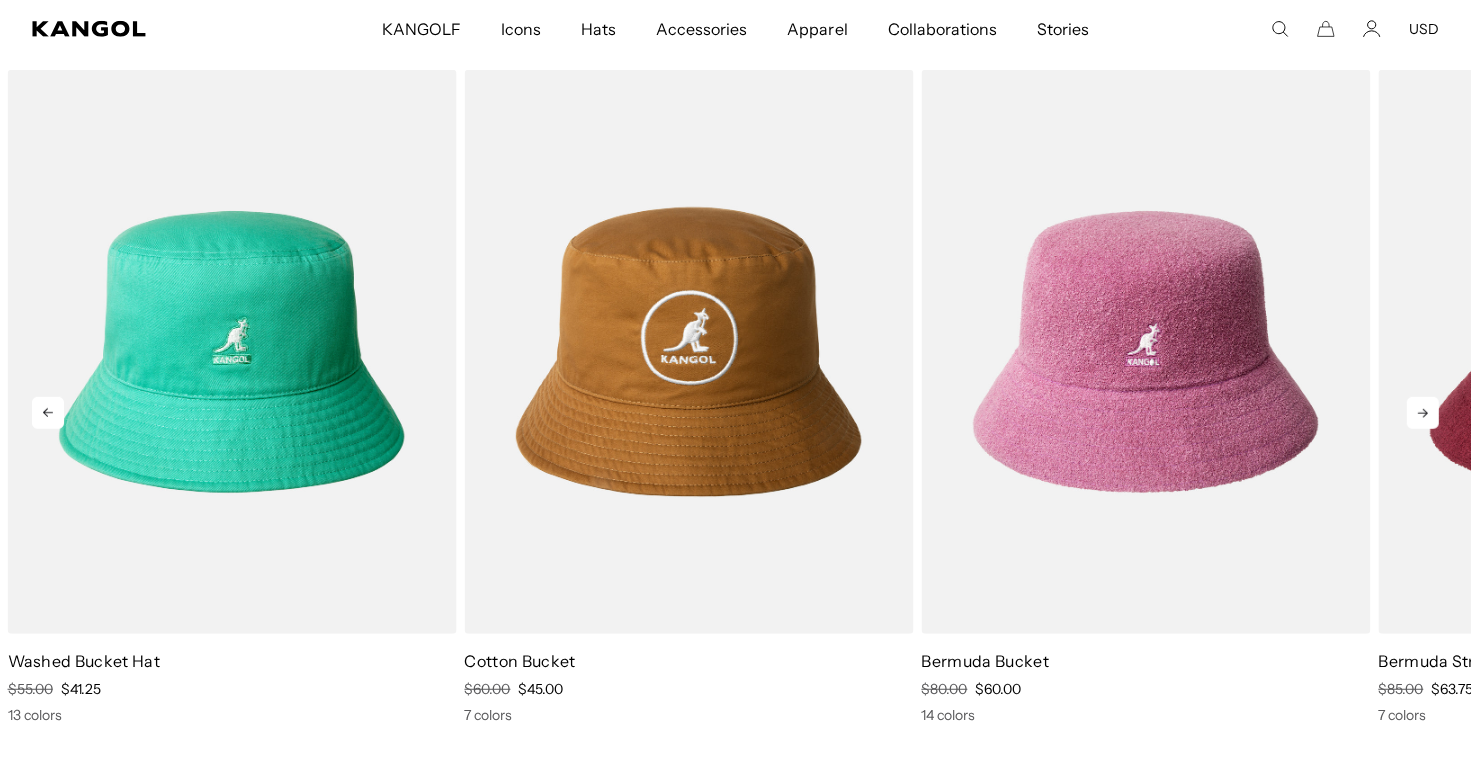 click 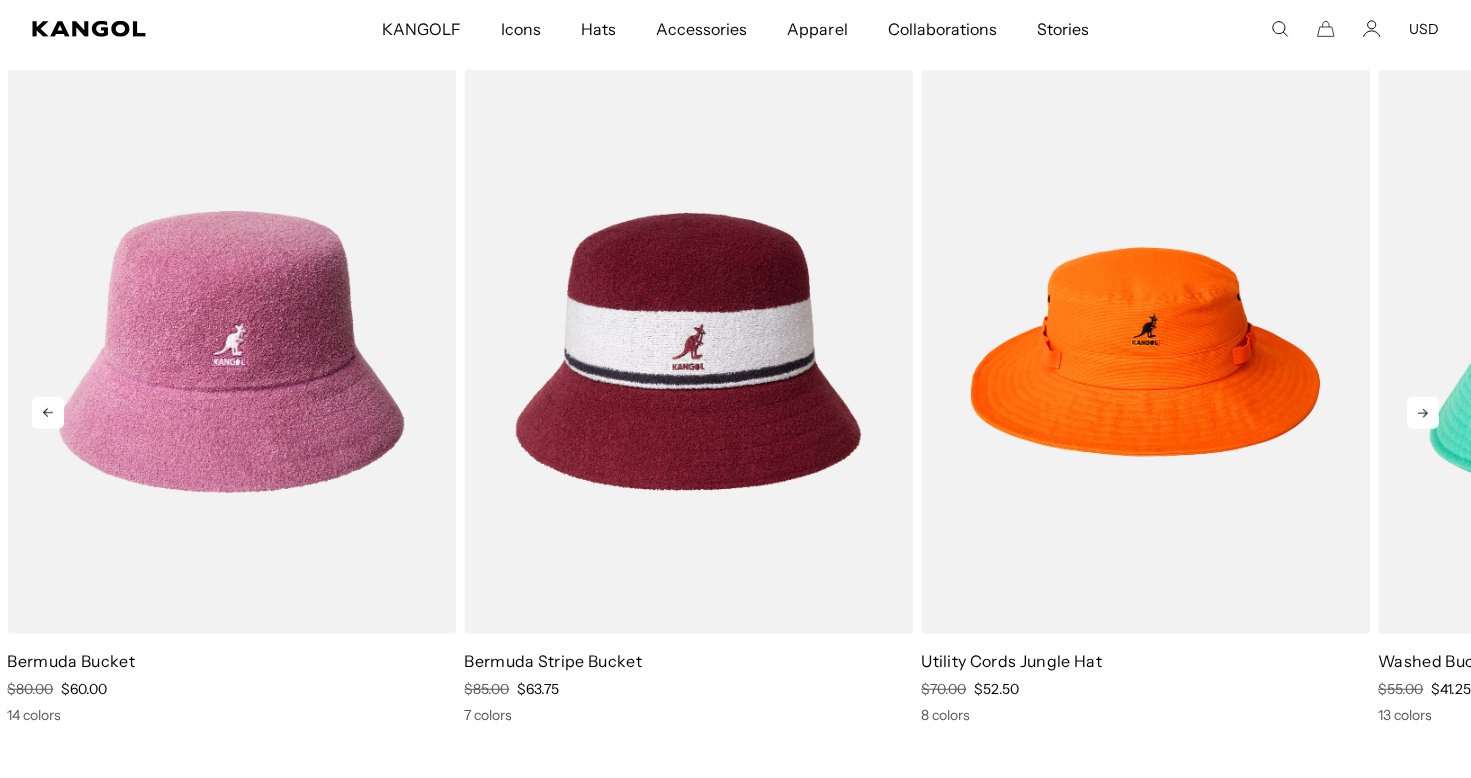 click 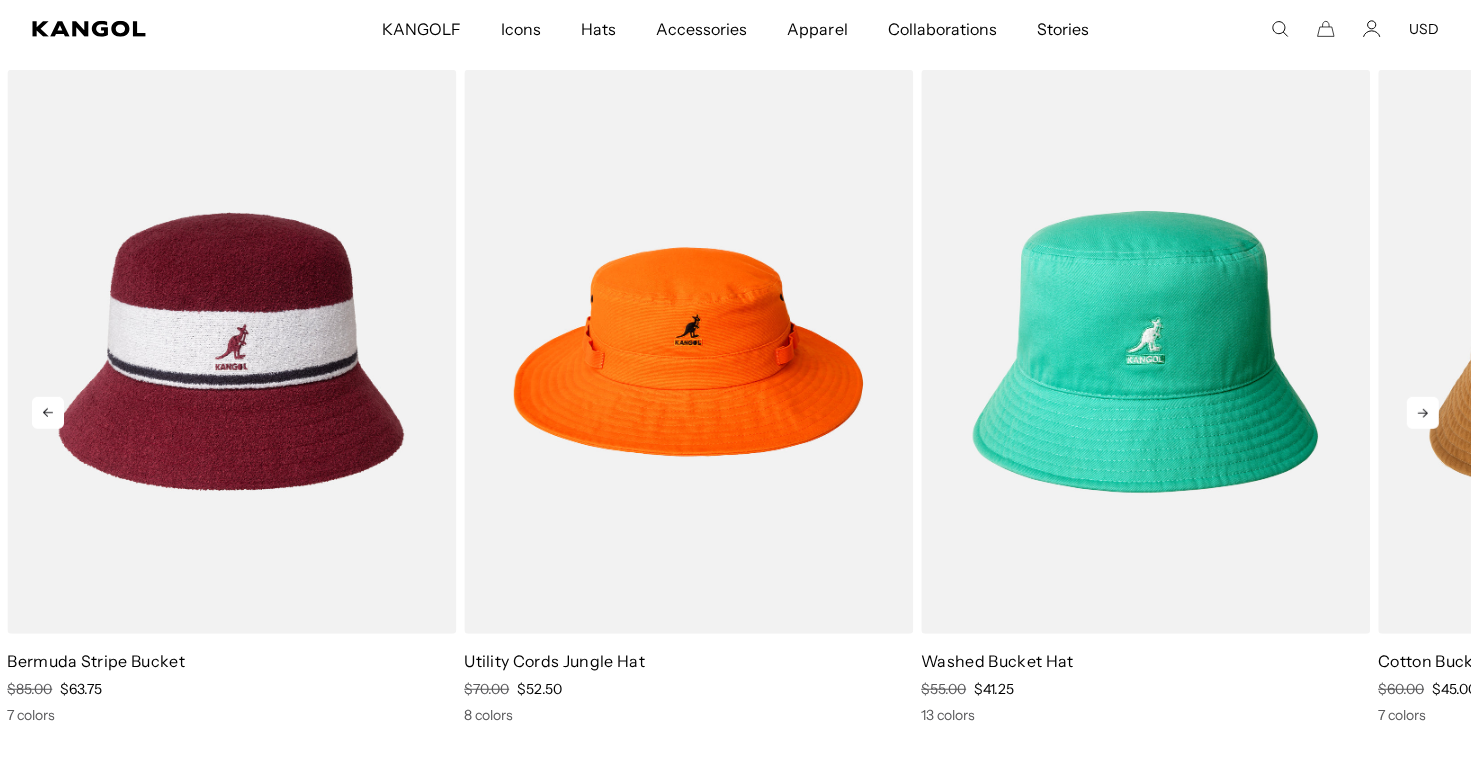 click 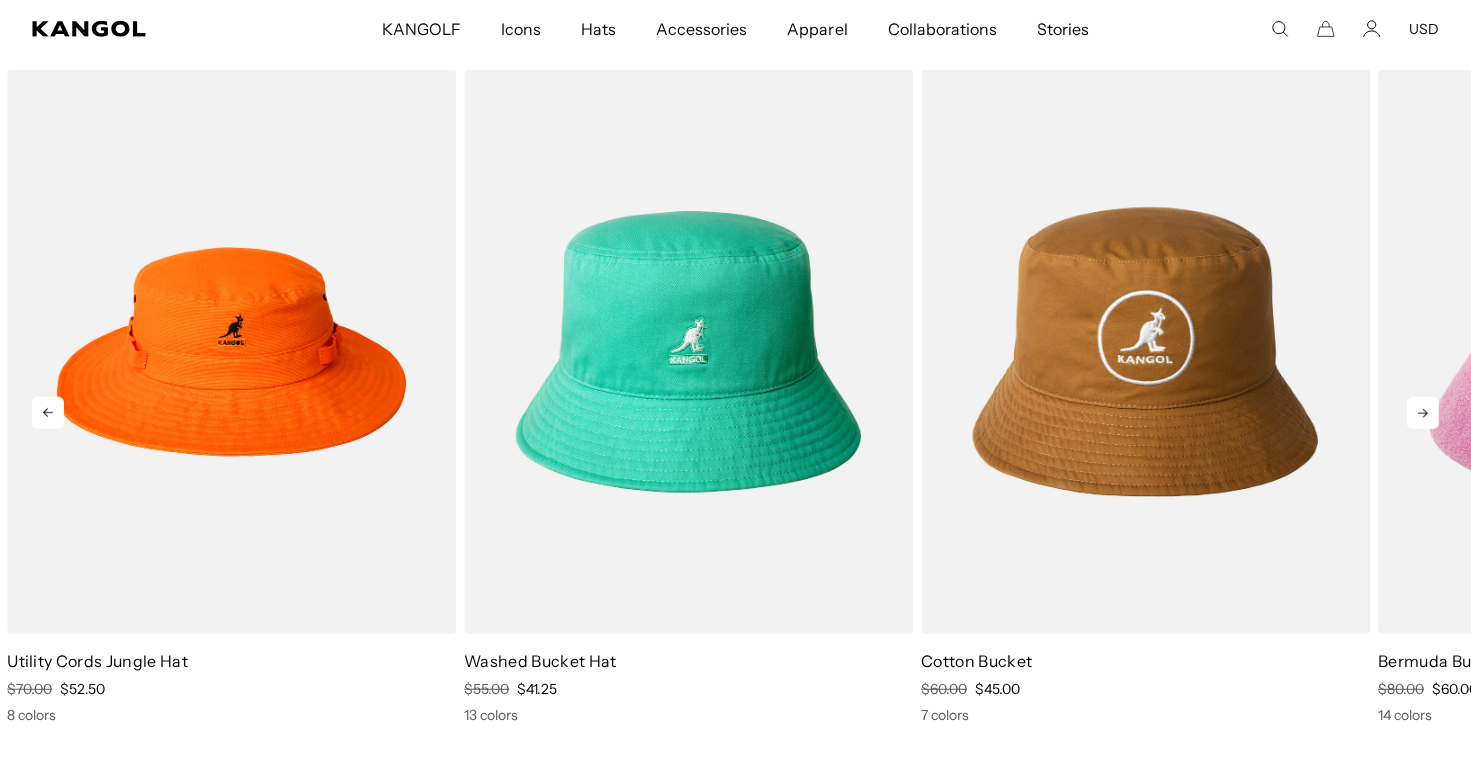 click 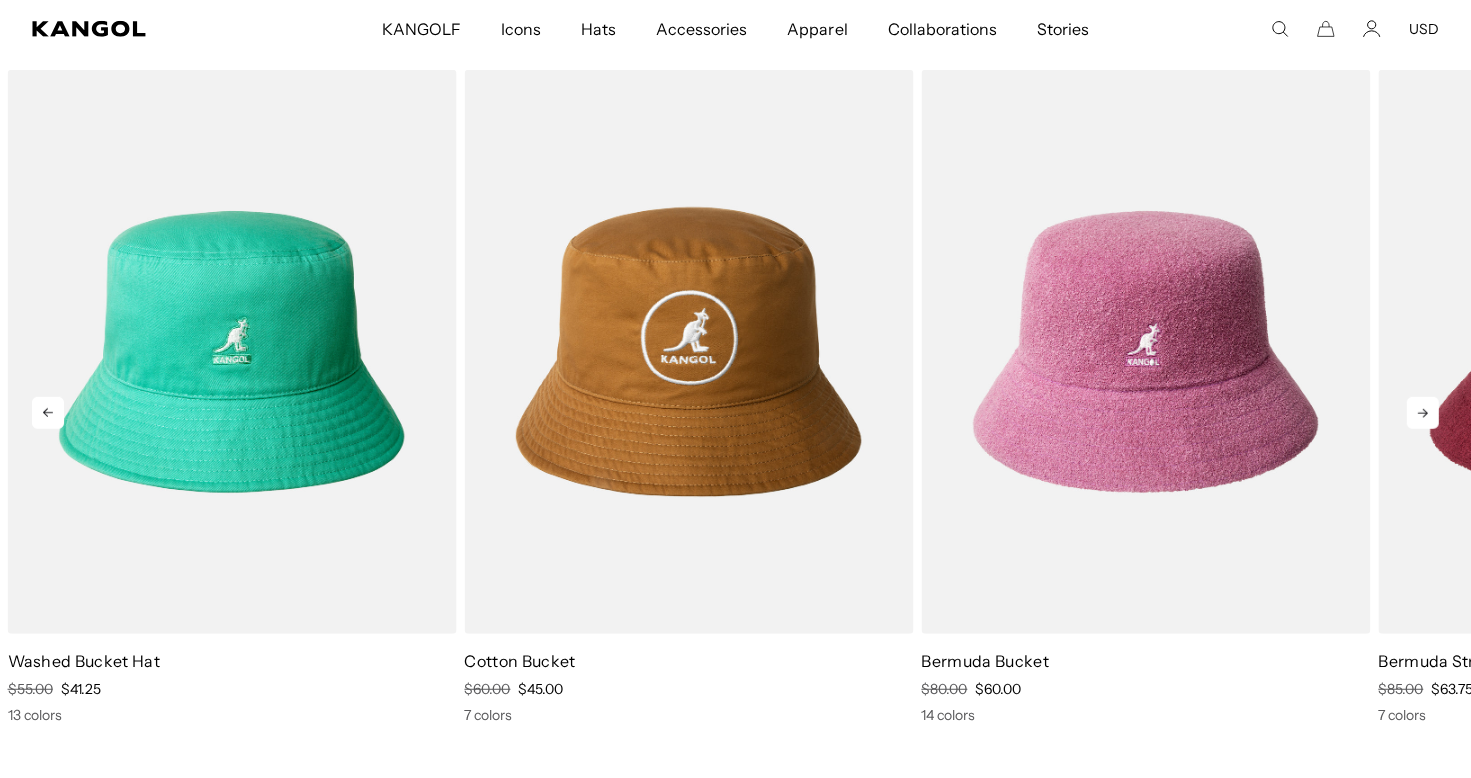 click 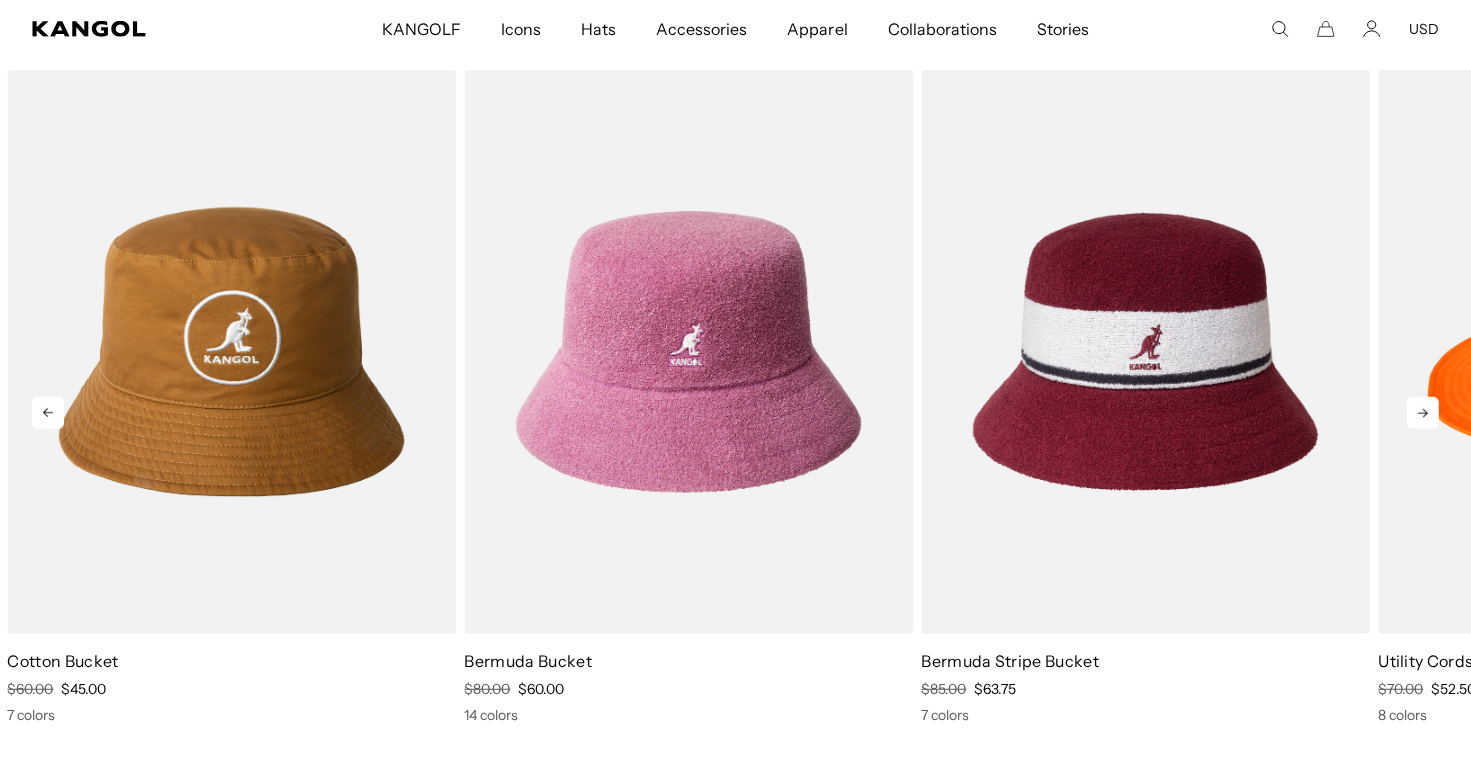 click 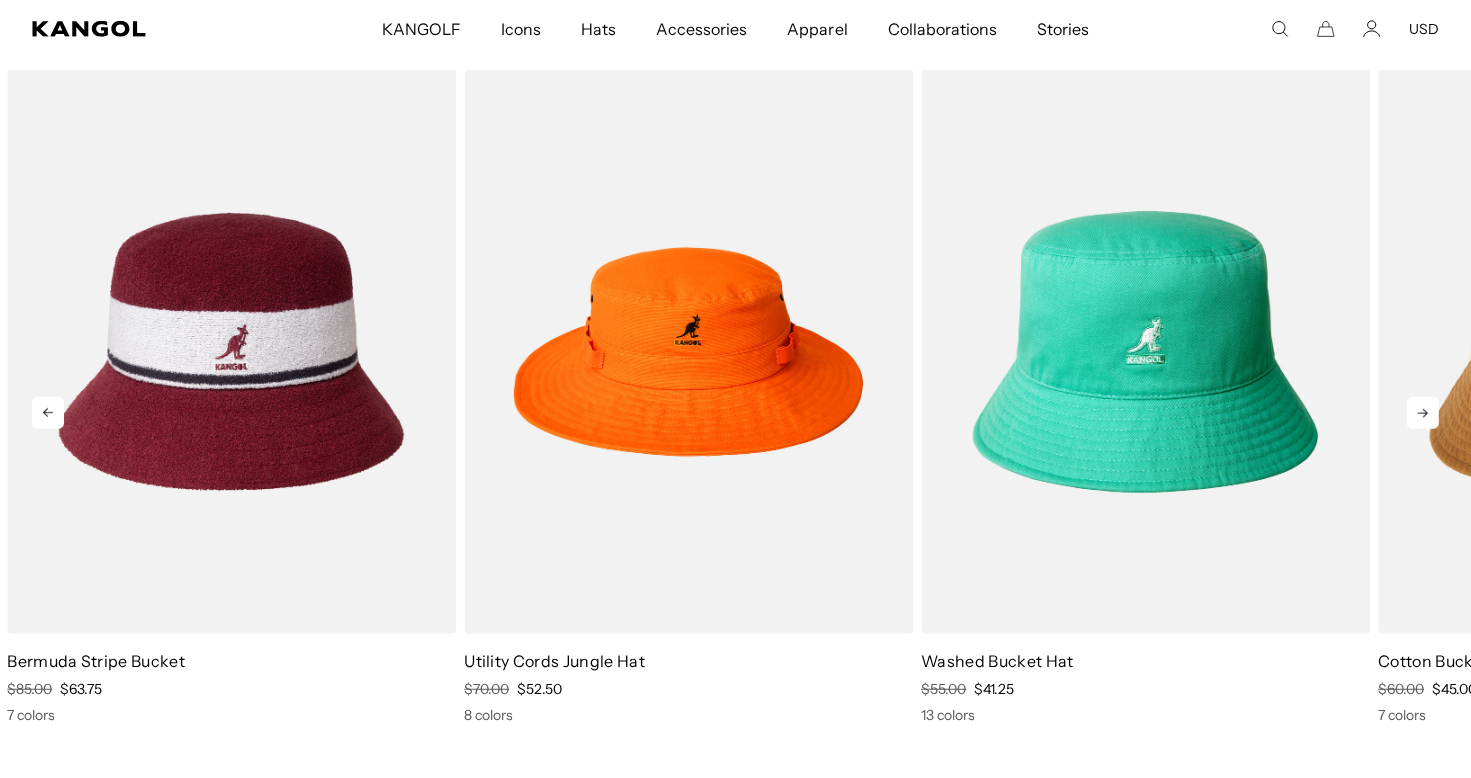 click 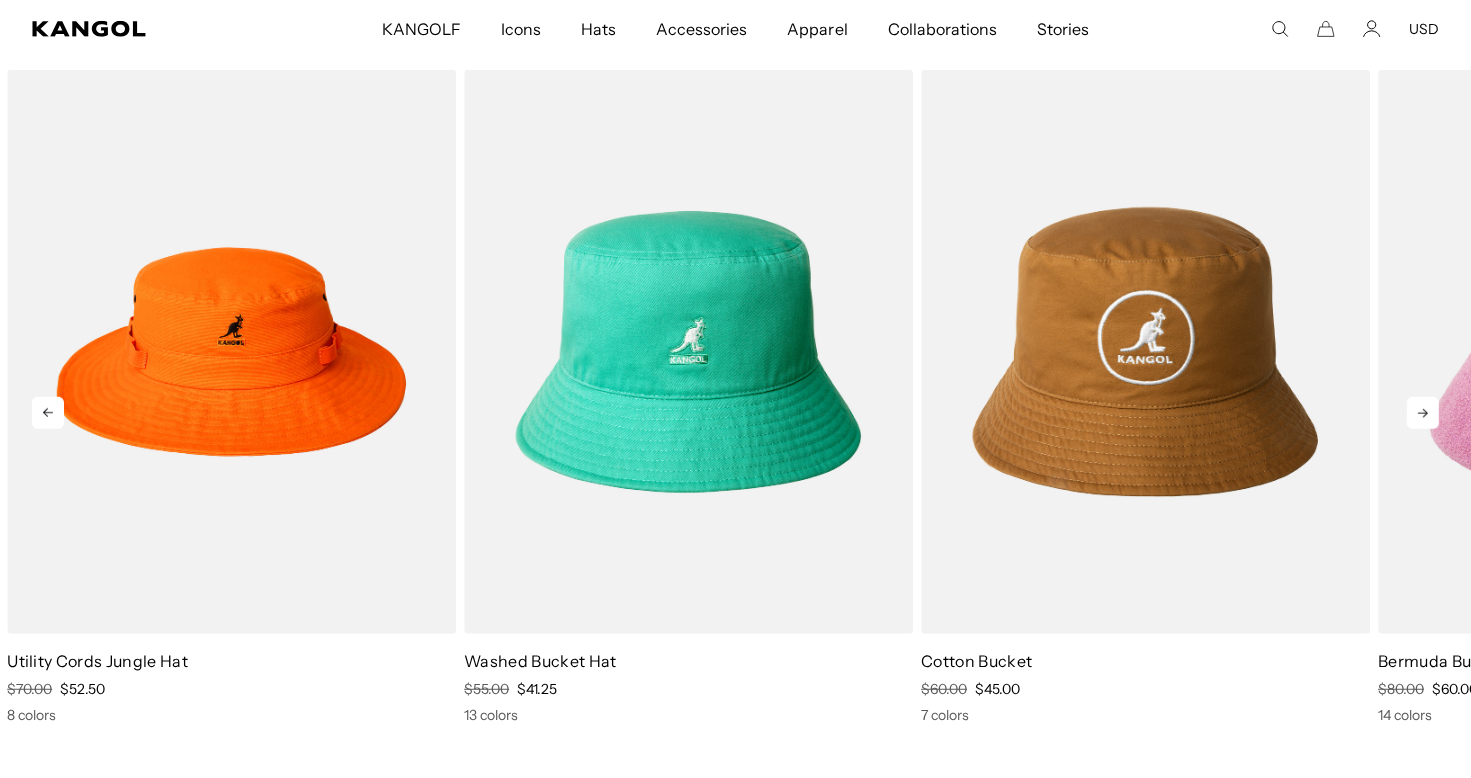 click 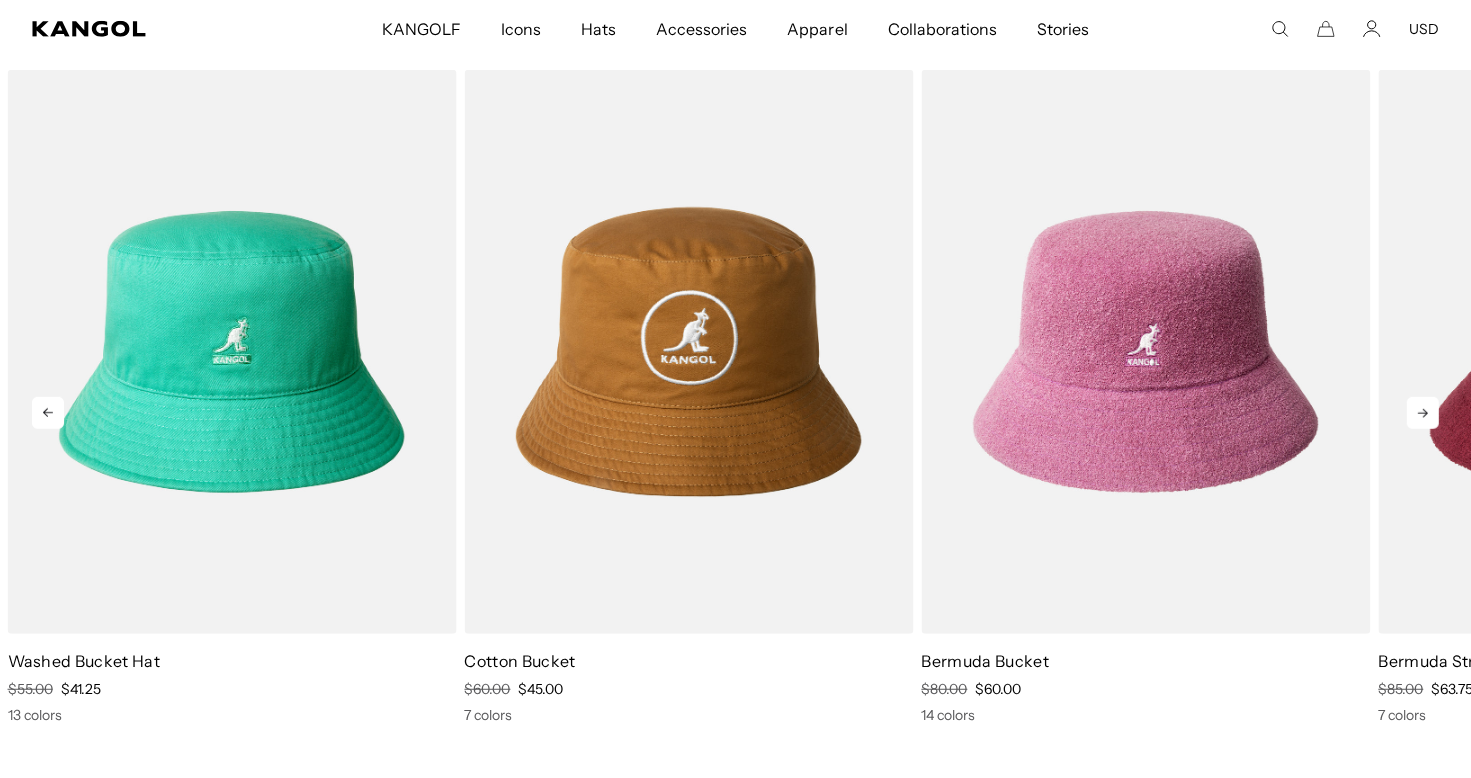 click 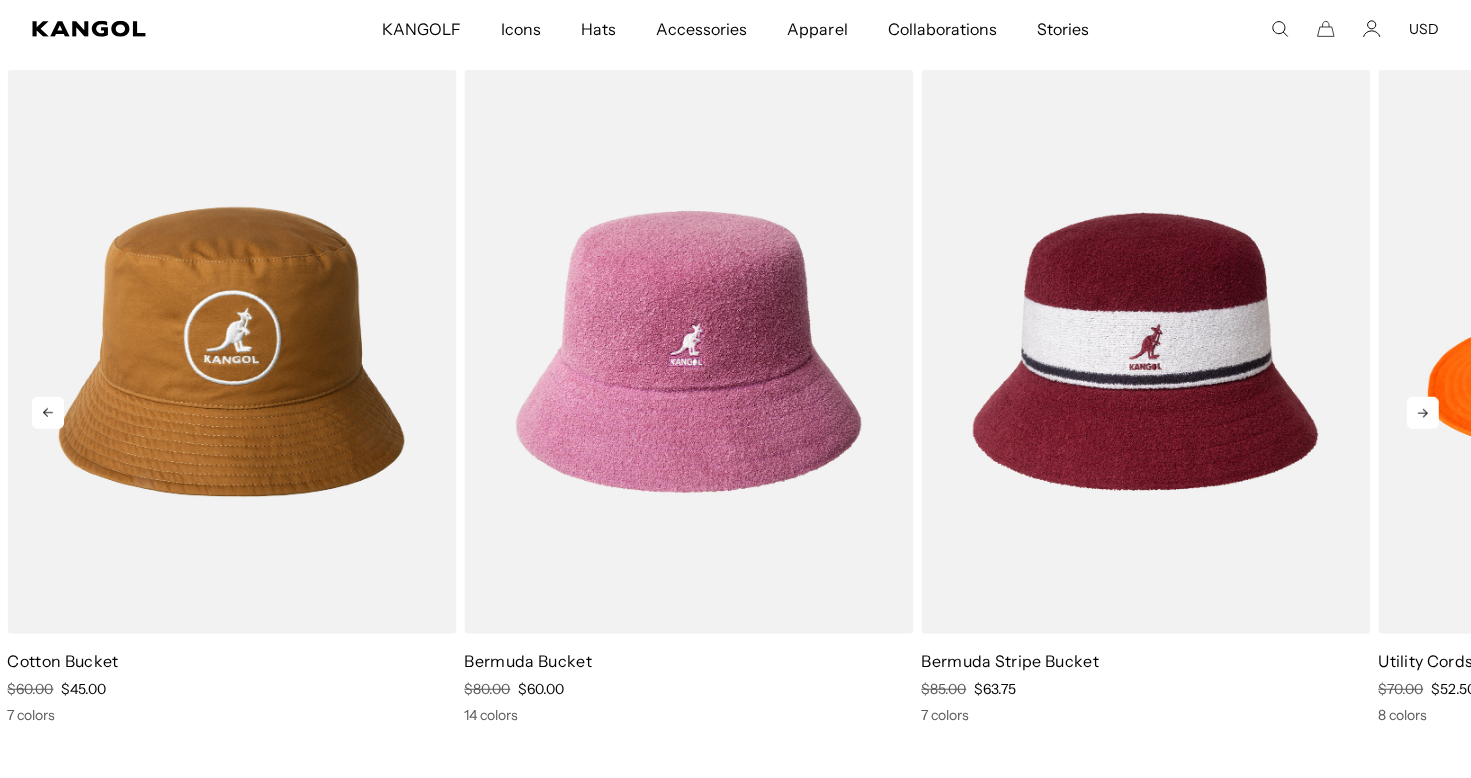 click 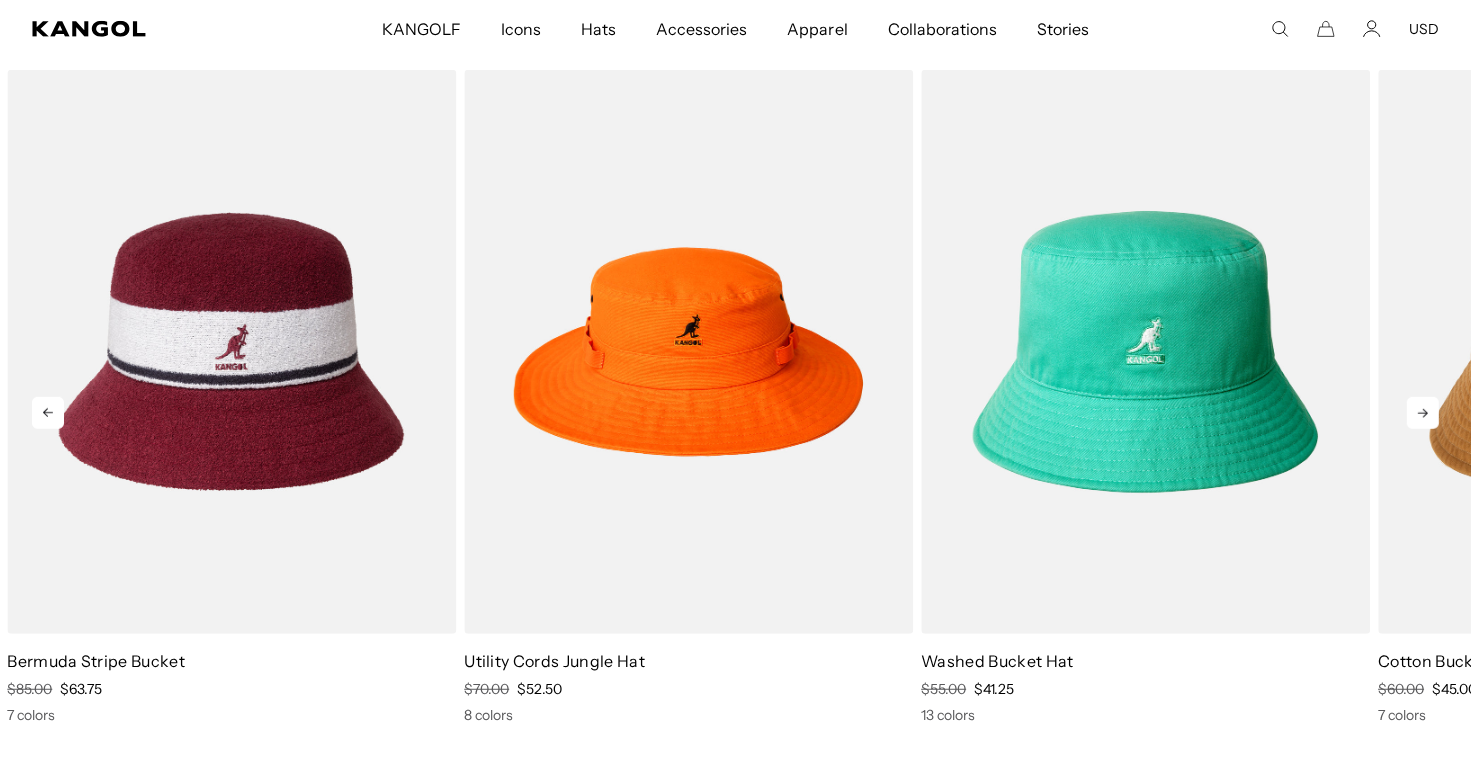 click 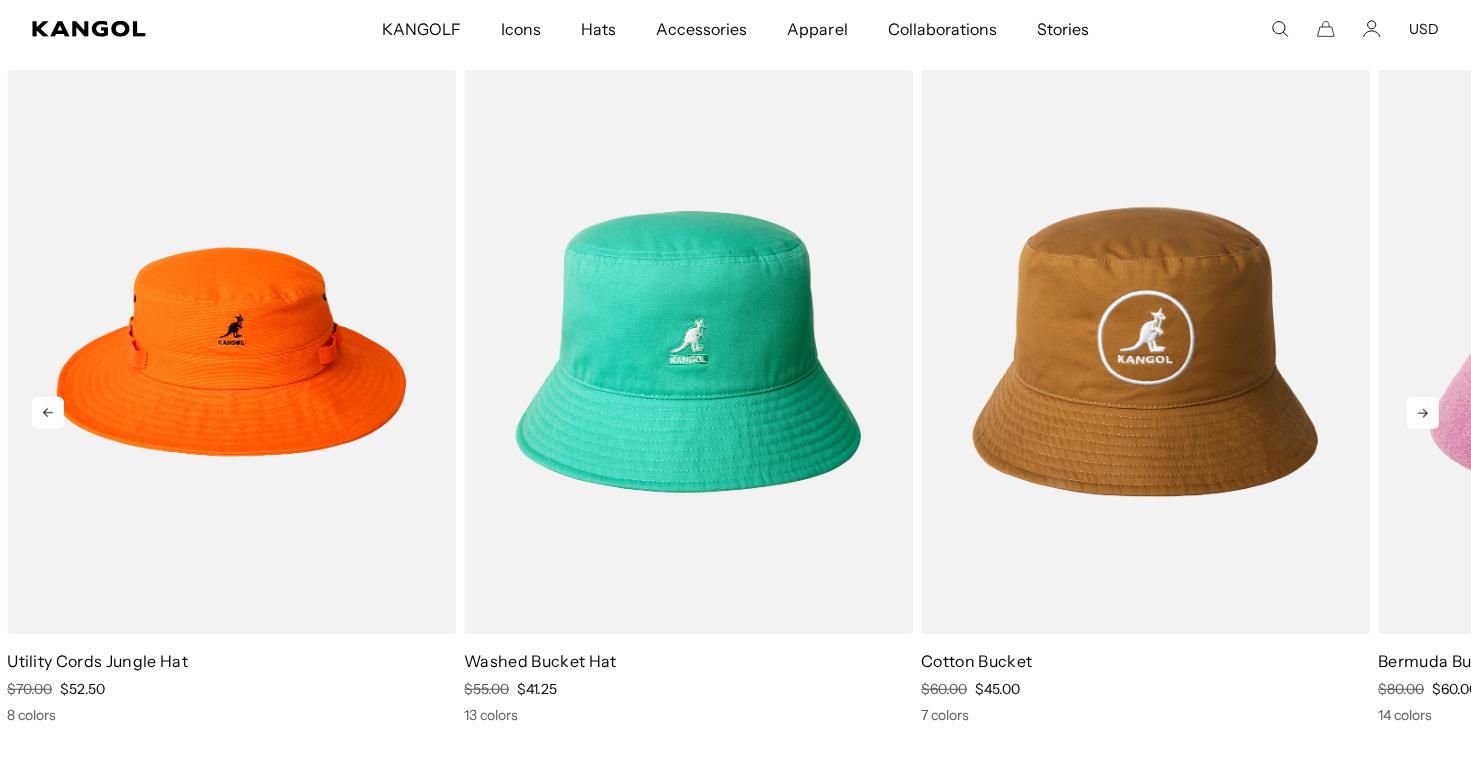 click 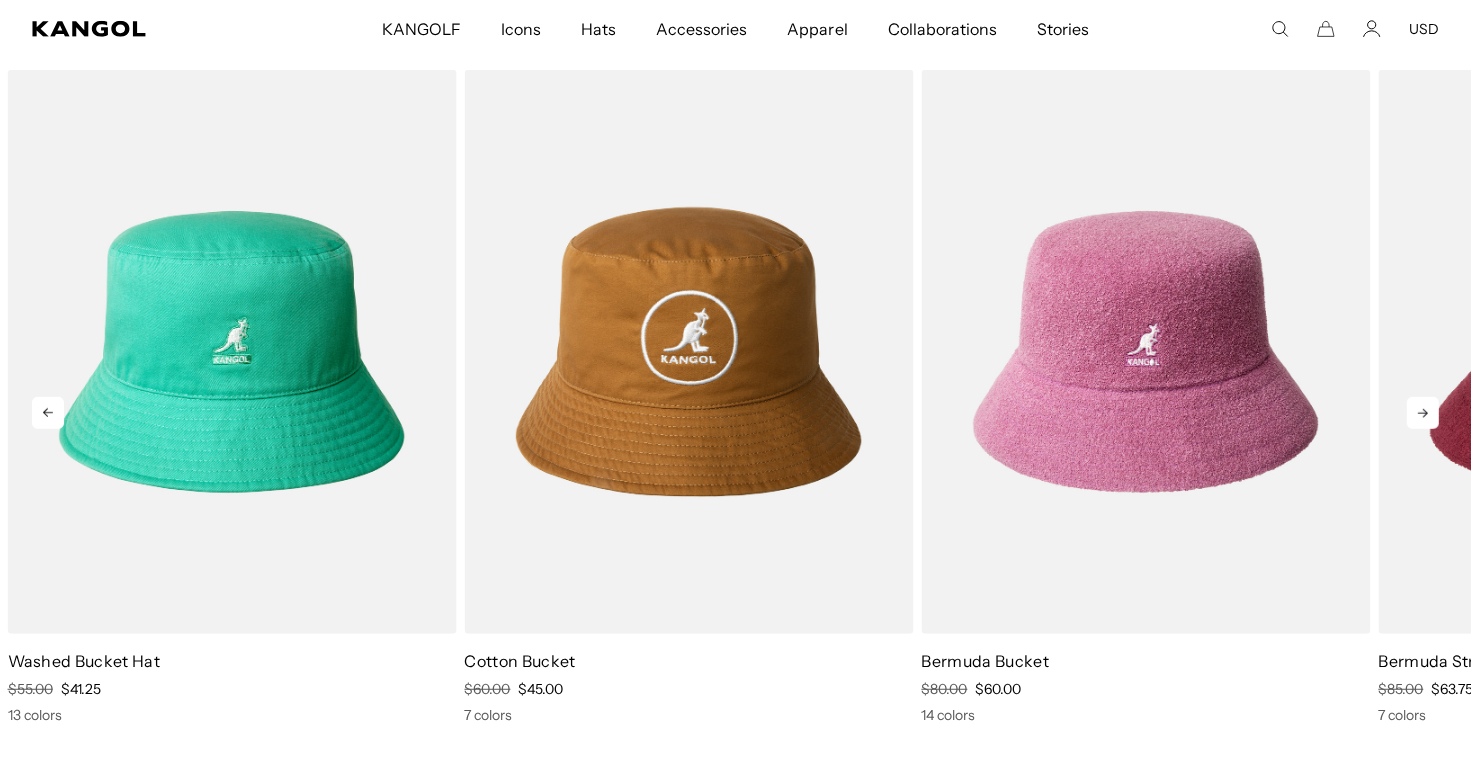 click 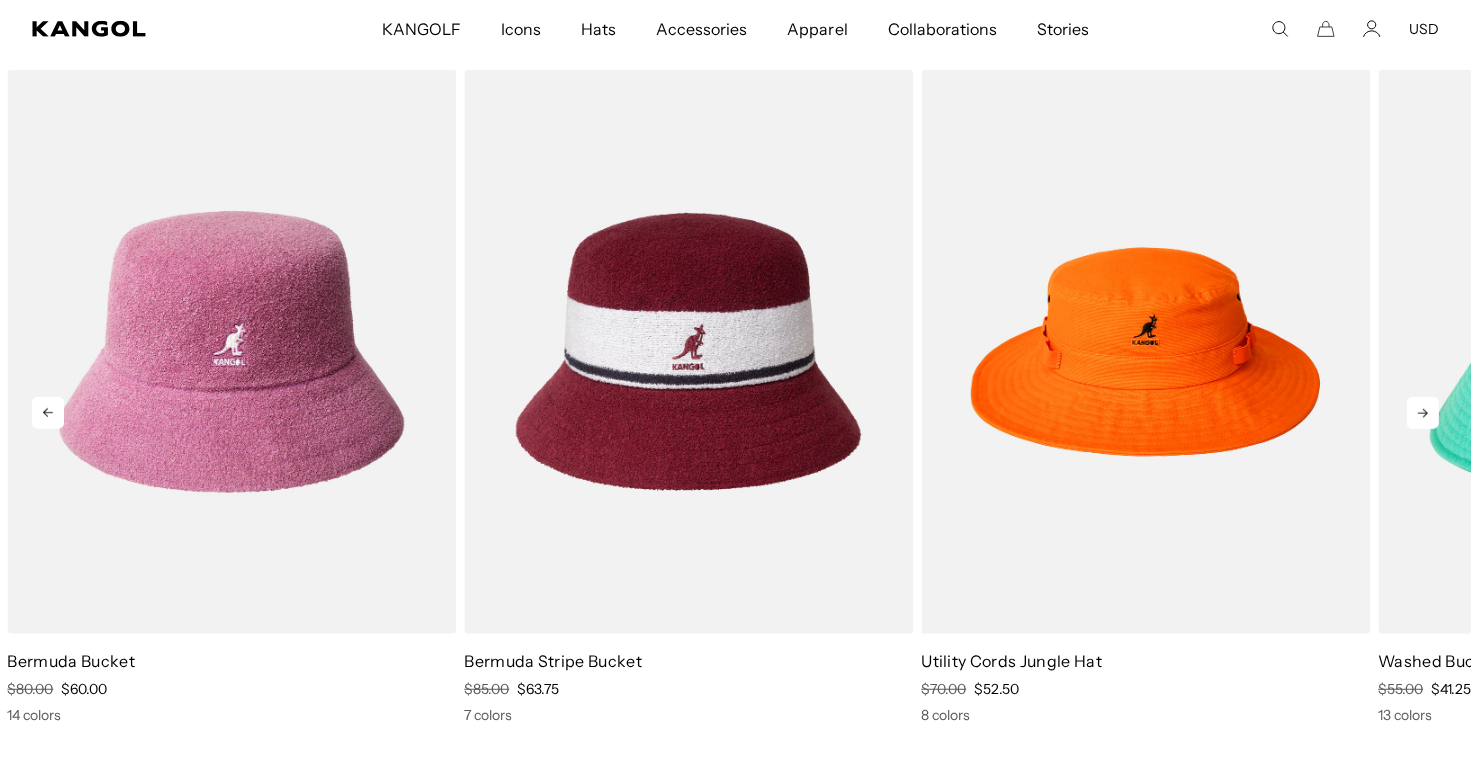 click 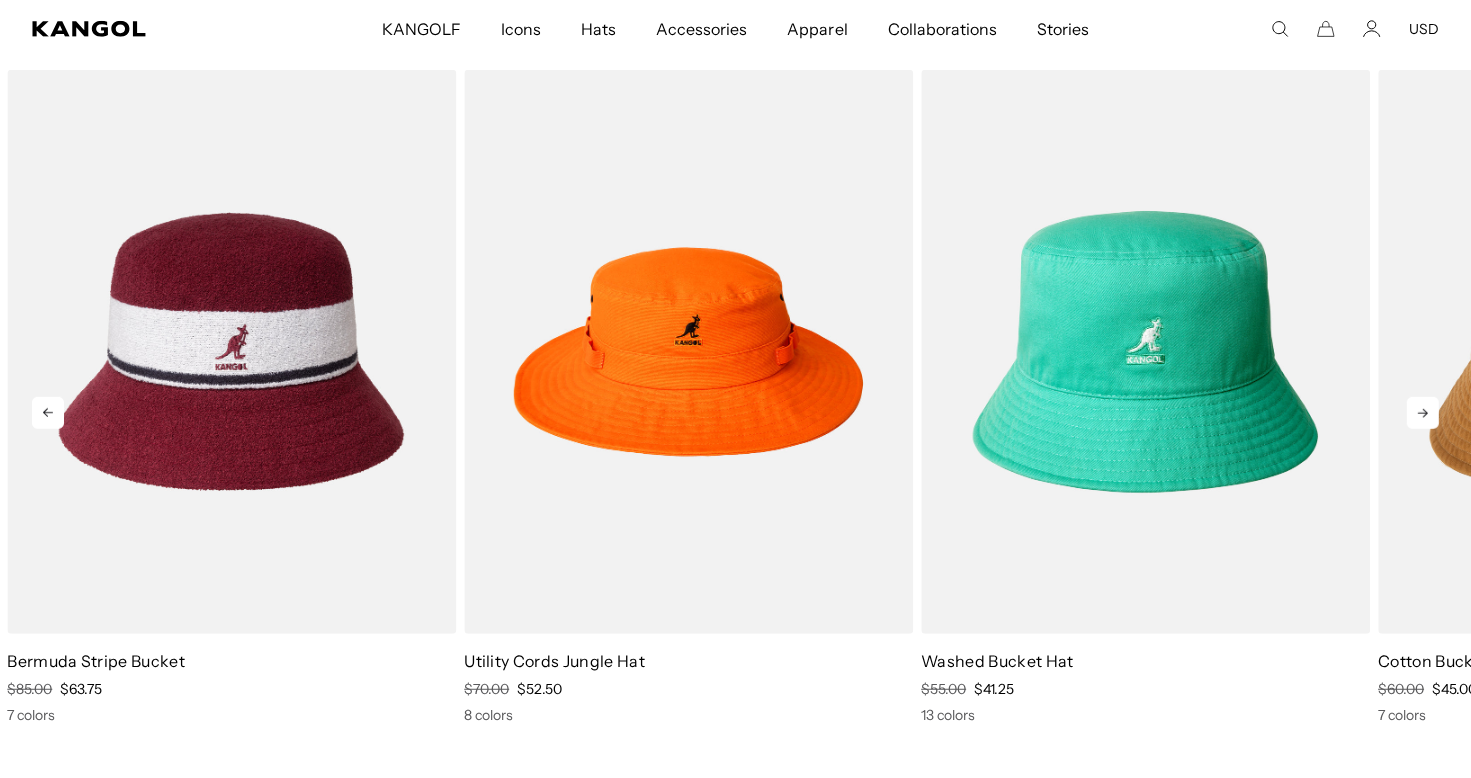 click 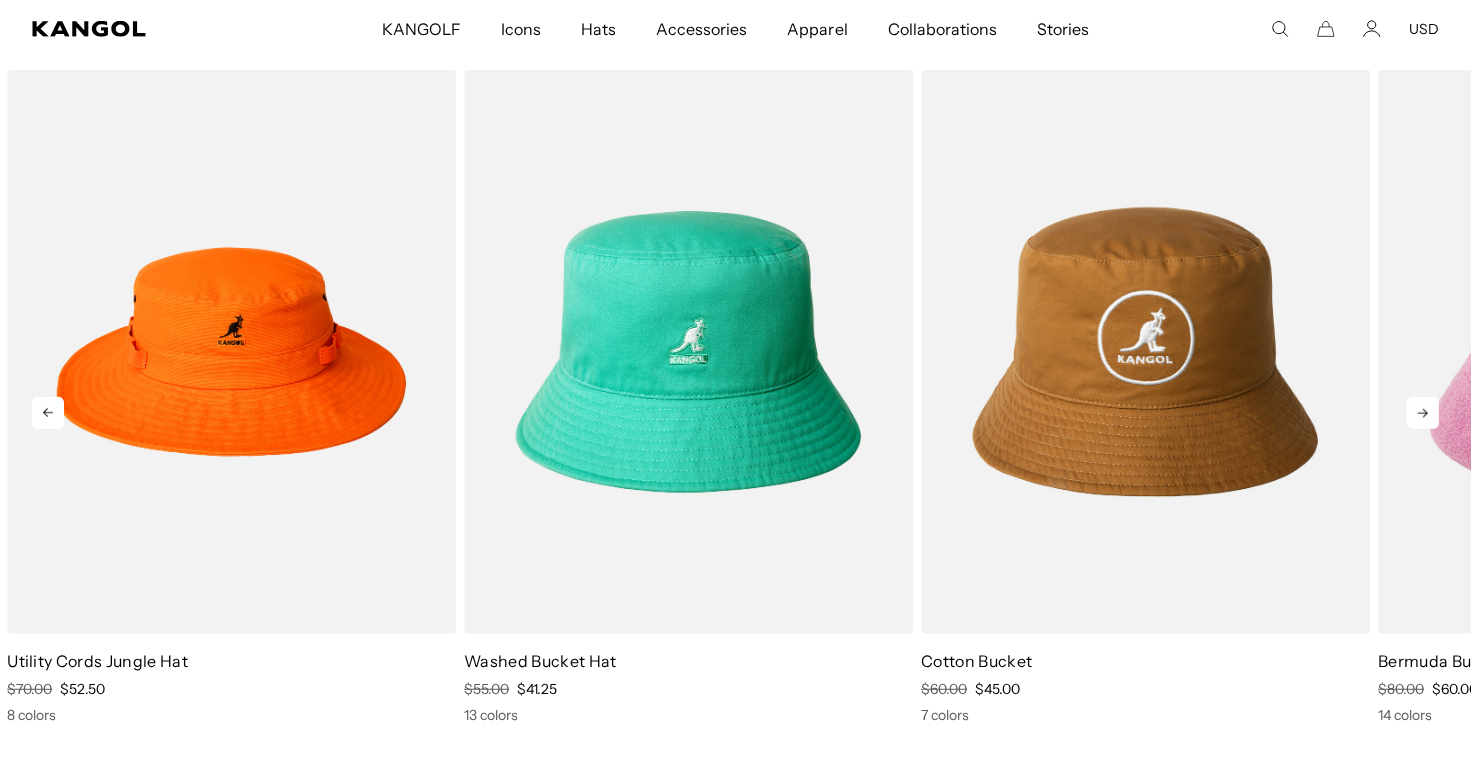 click 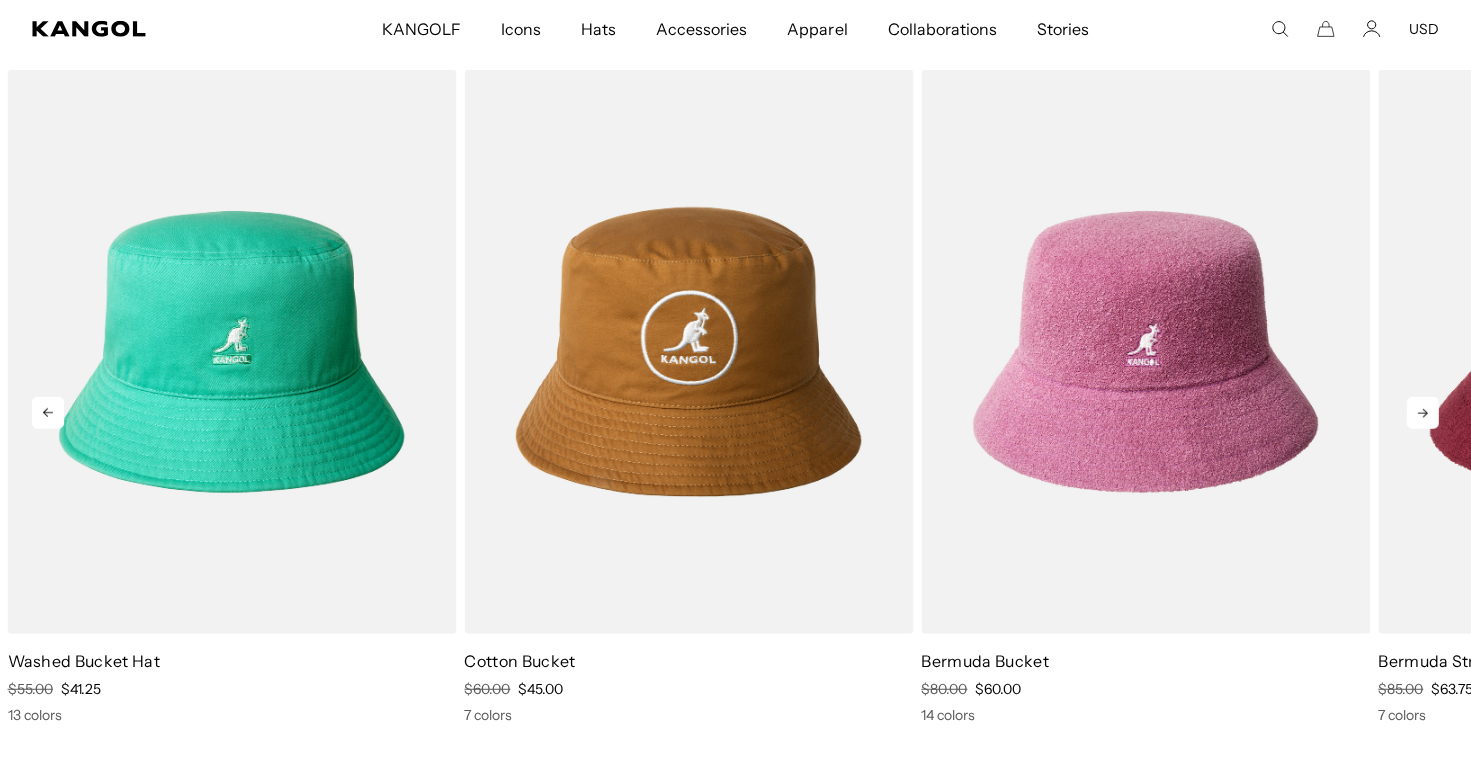 click 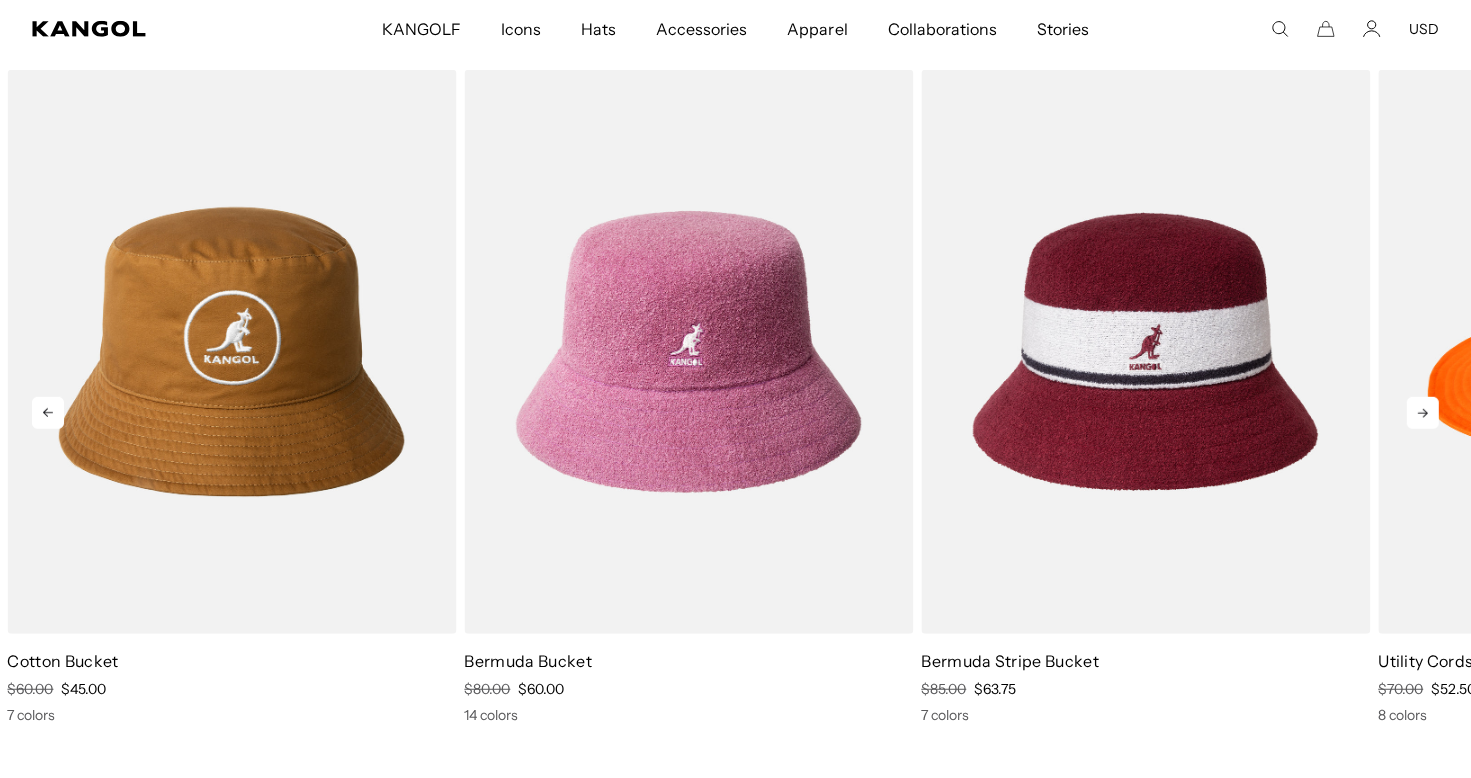 click 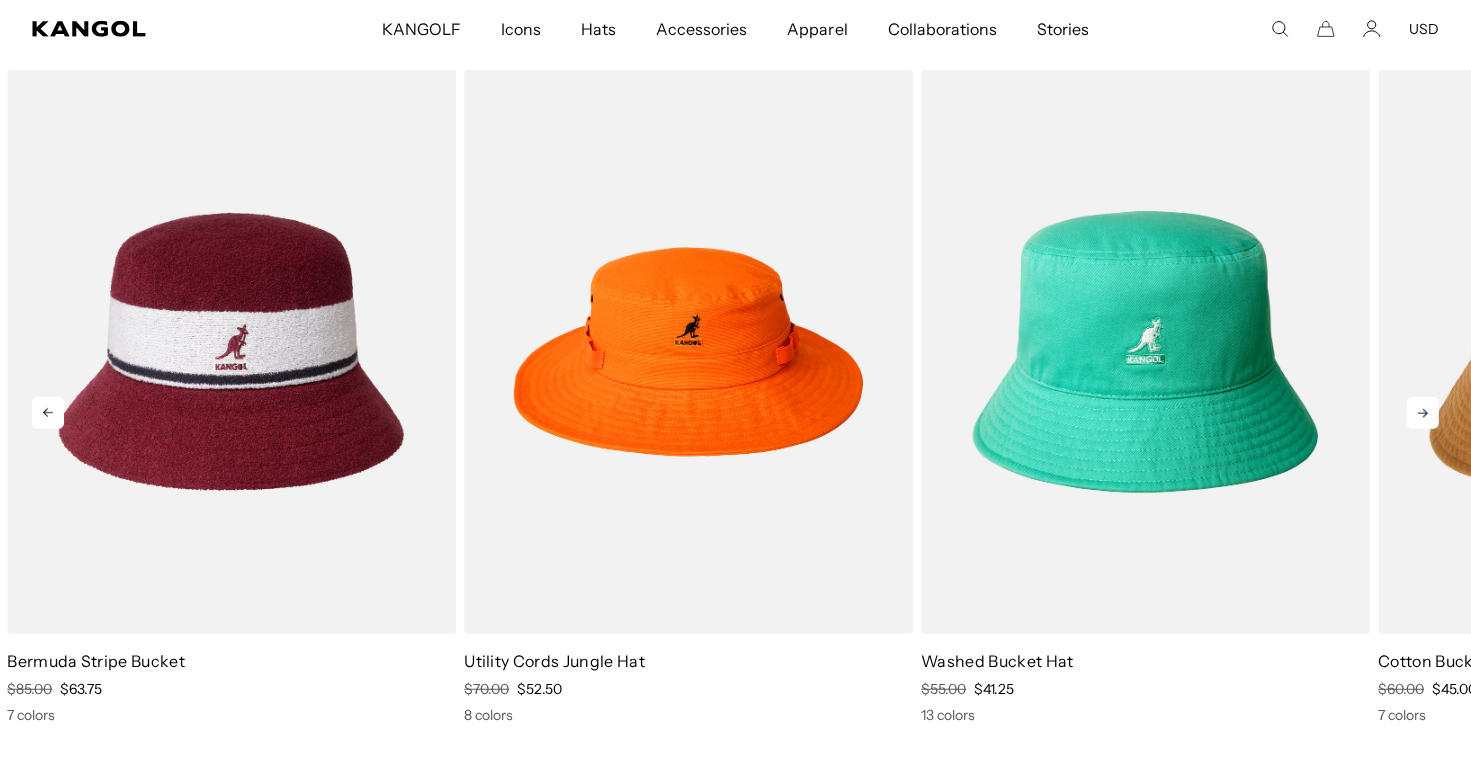 click 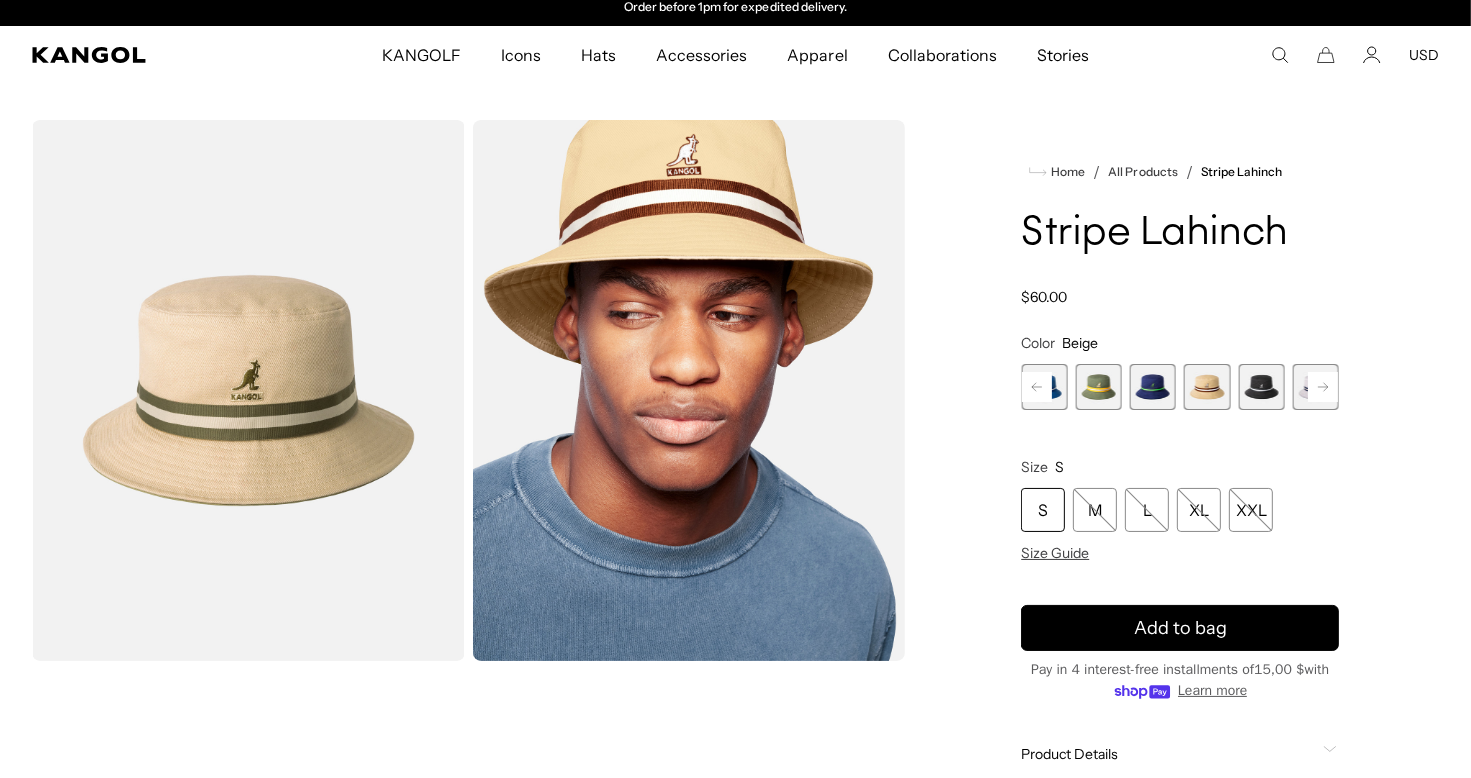 scroll, scrollTop: 0, scrollLeft: 0, axis: both 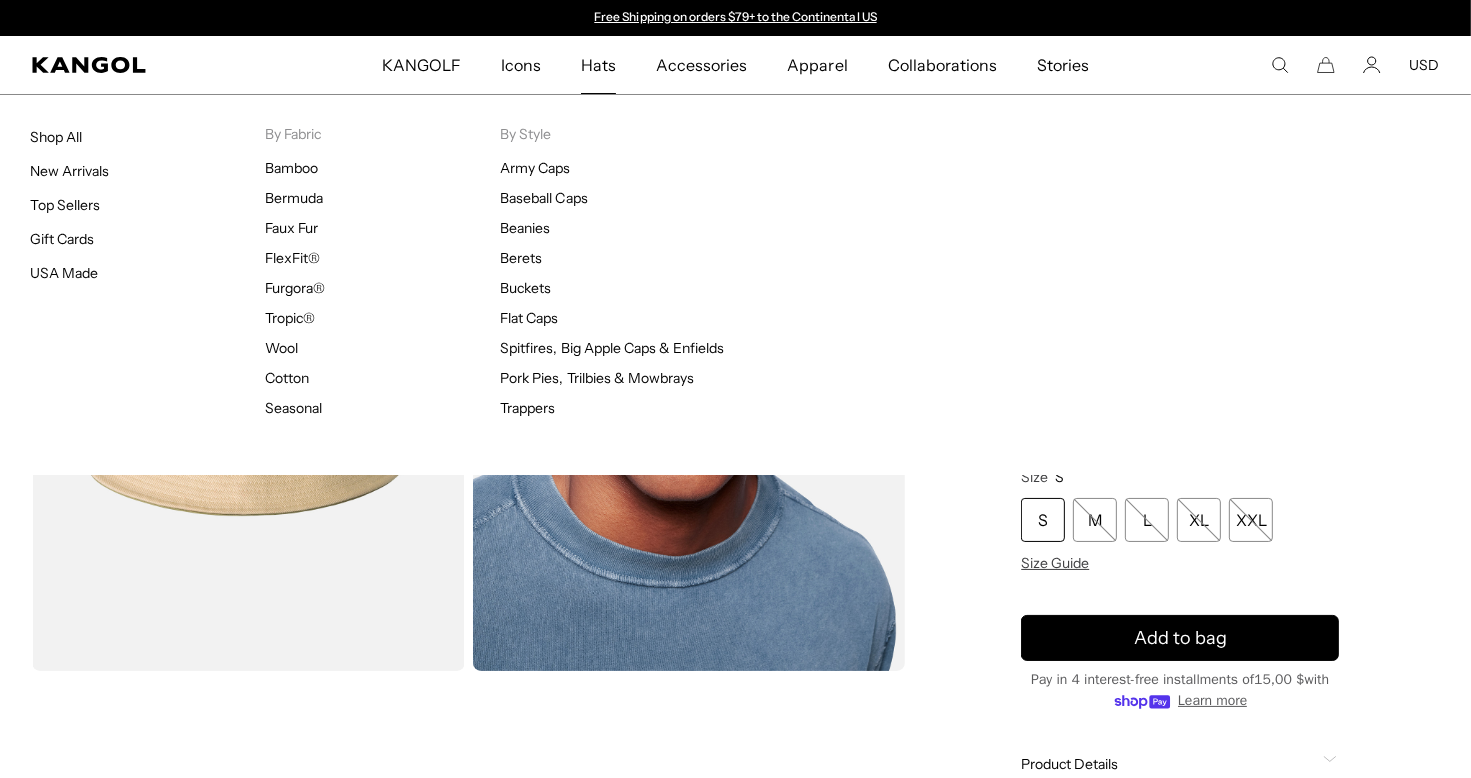 click on "Hats" at bounding box center (598, 65) 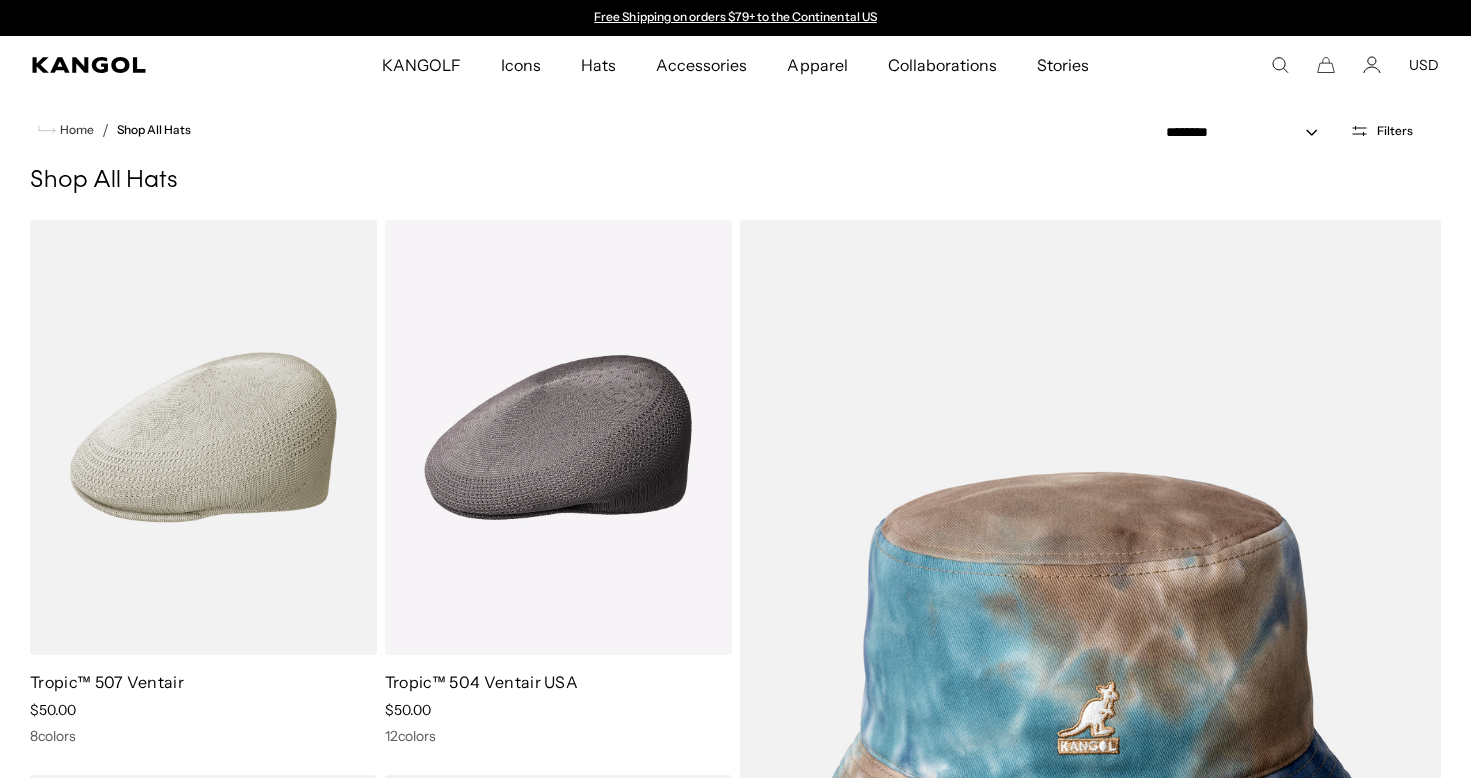 scroll, scrollTop: 0, scrollLeft: 0, axis: both 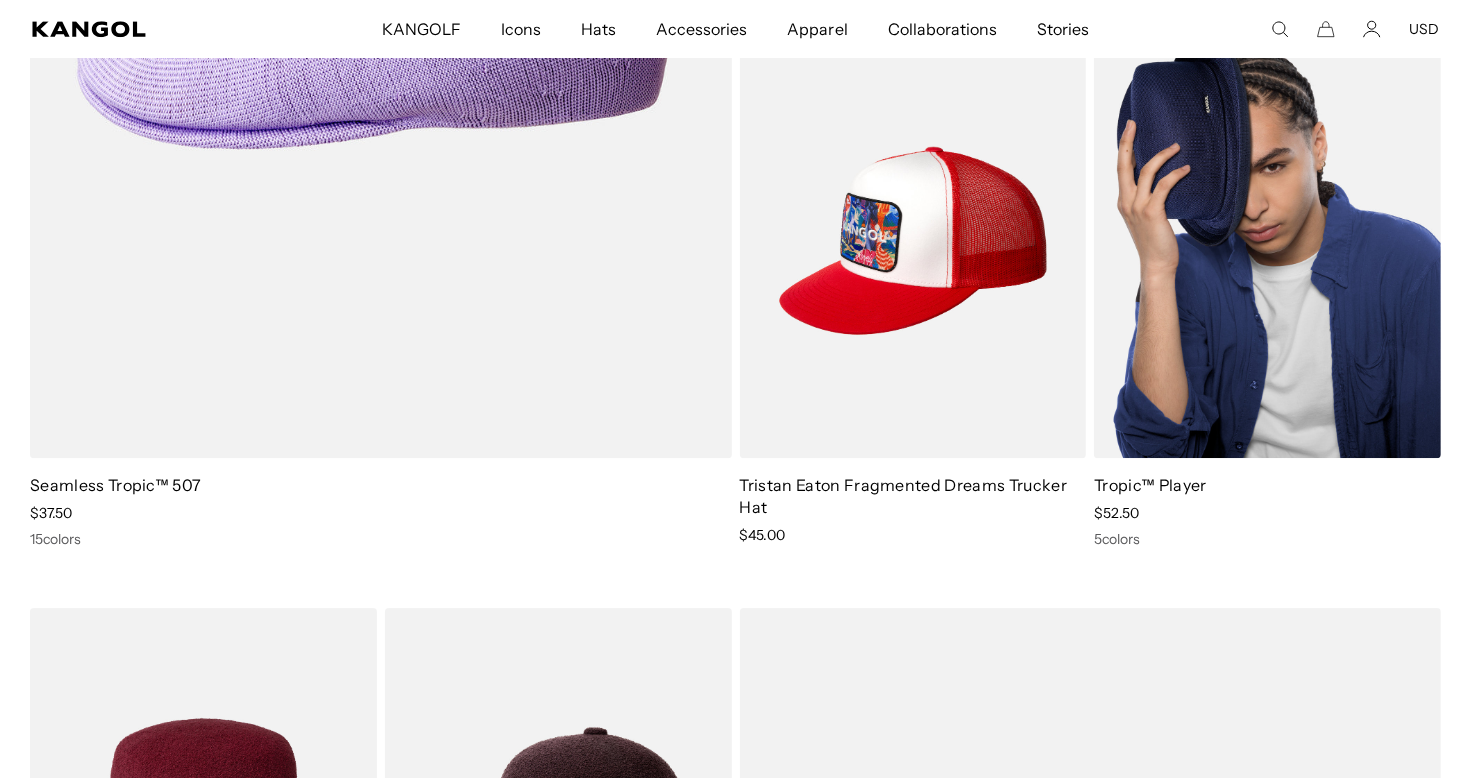 click at bounding box center (1267, 240) 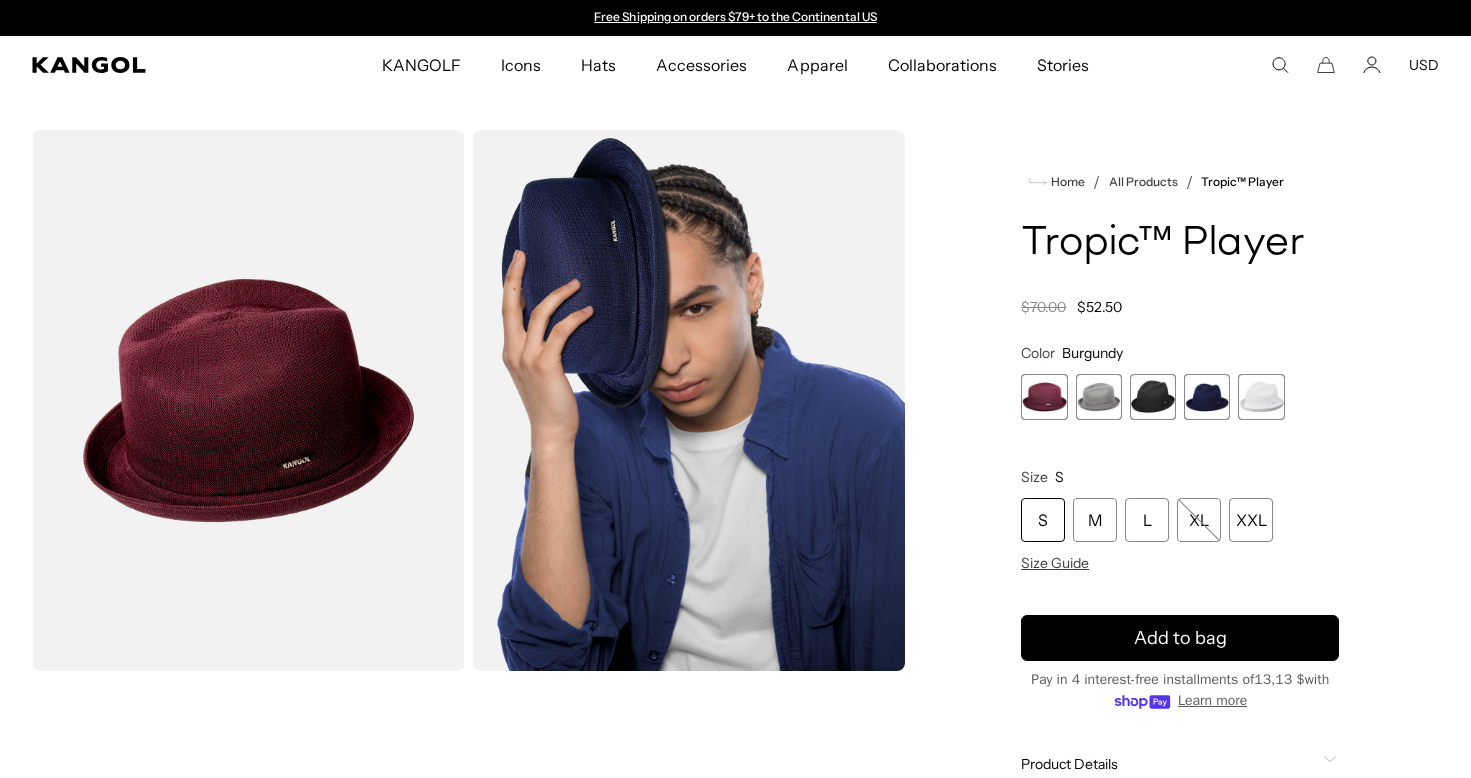 click at bounding box center (1099, 397) 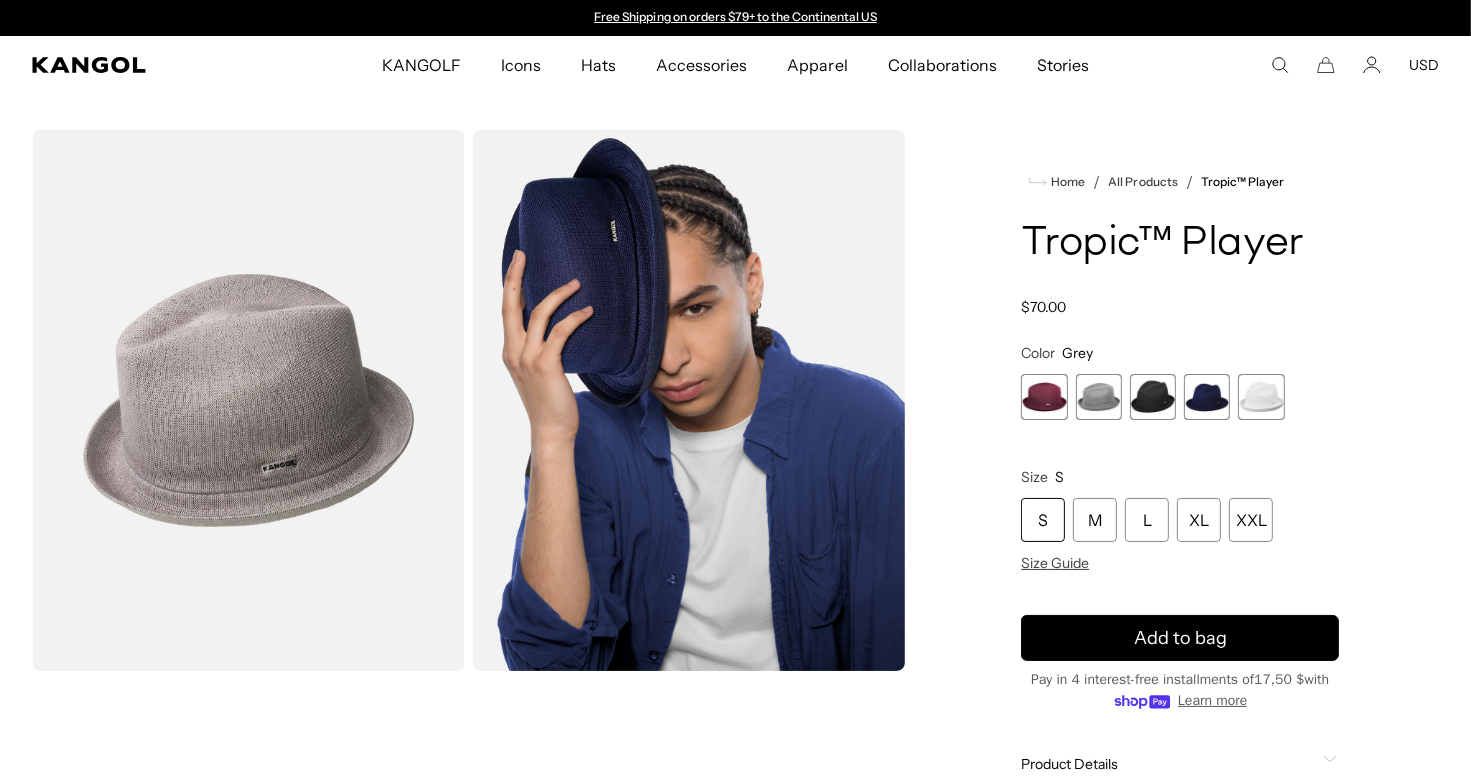 scroll, scrollTop: 0, scrollLeft: 412, axis: horizontal 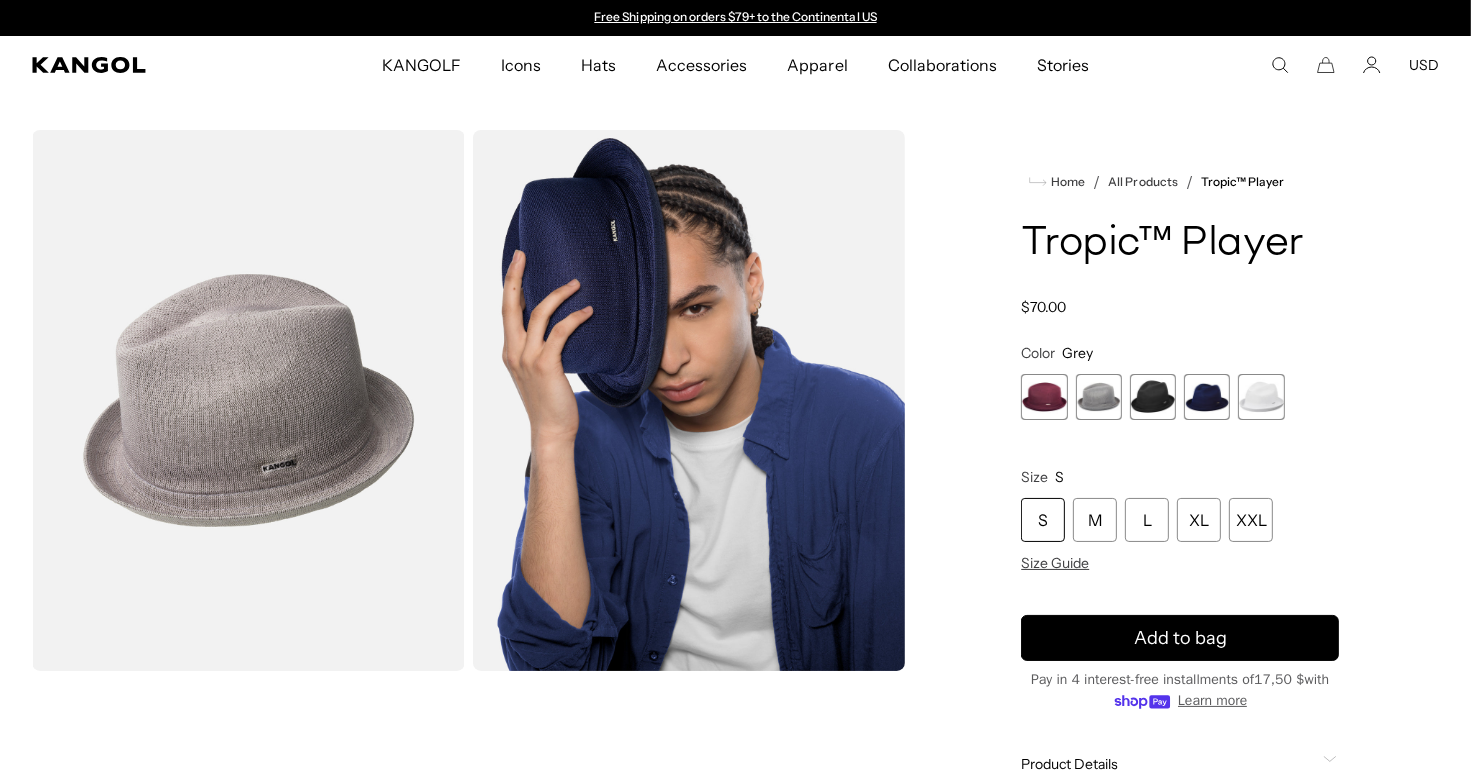 click at bounding box center (1153, 397) 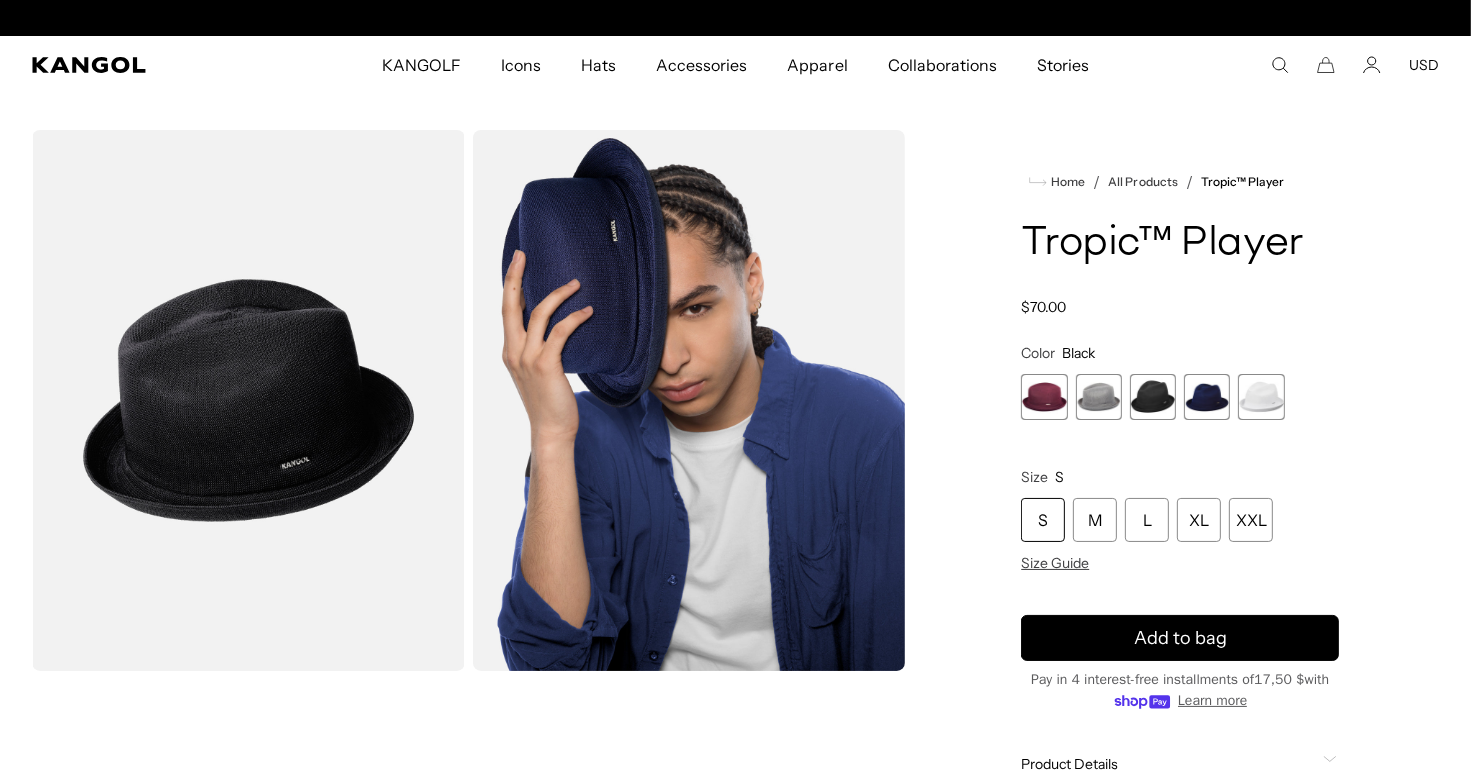 scroll, scrollTop: 0, scrollLeft: 412, axis: horizontal 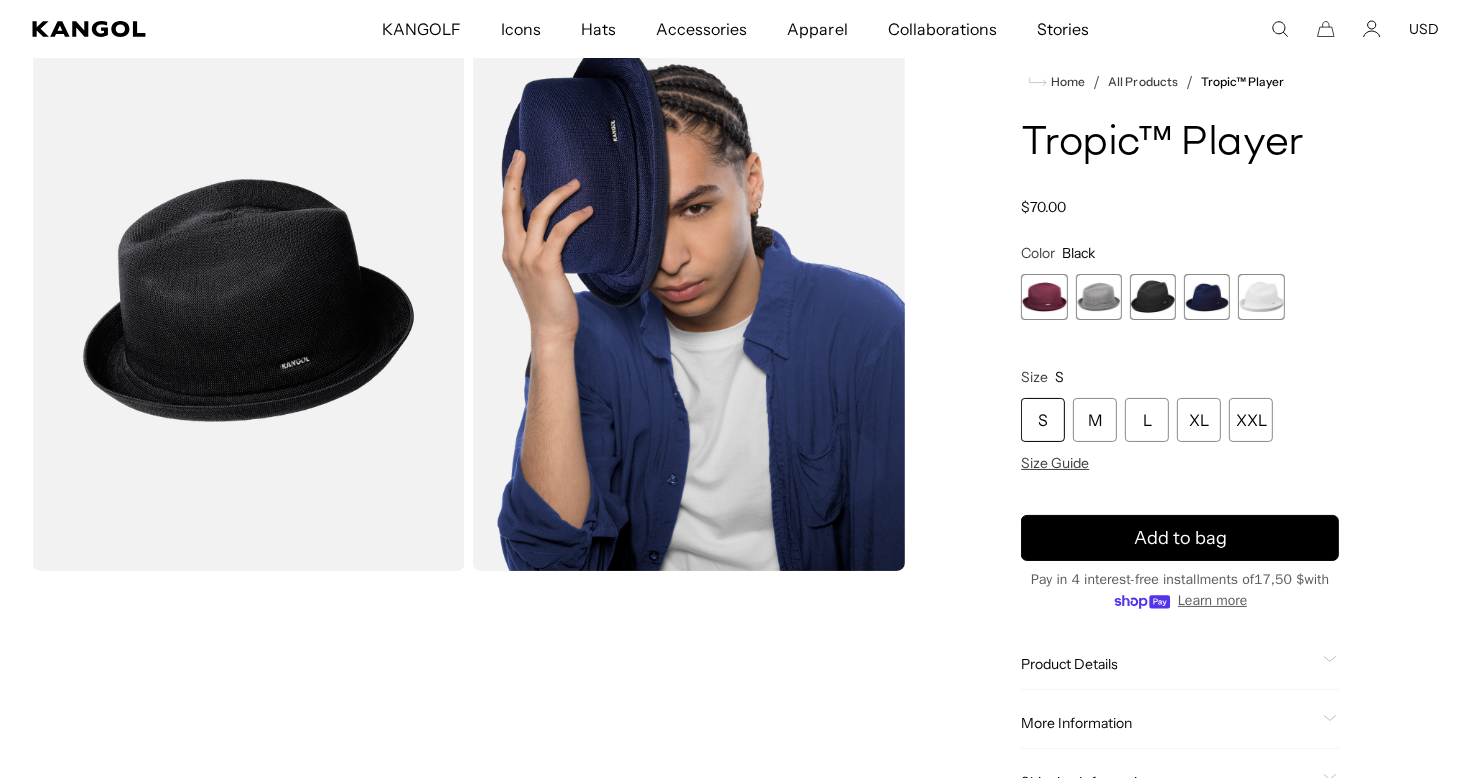 click at bounding box center [248, 300] 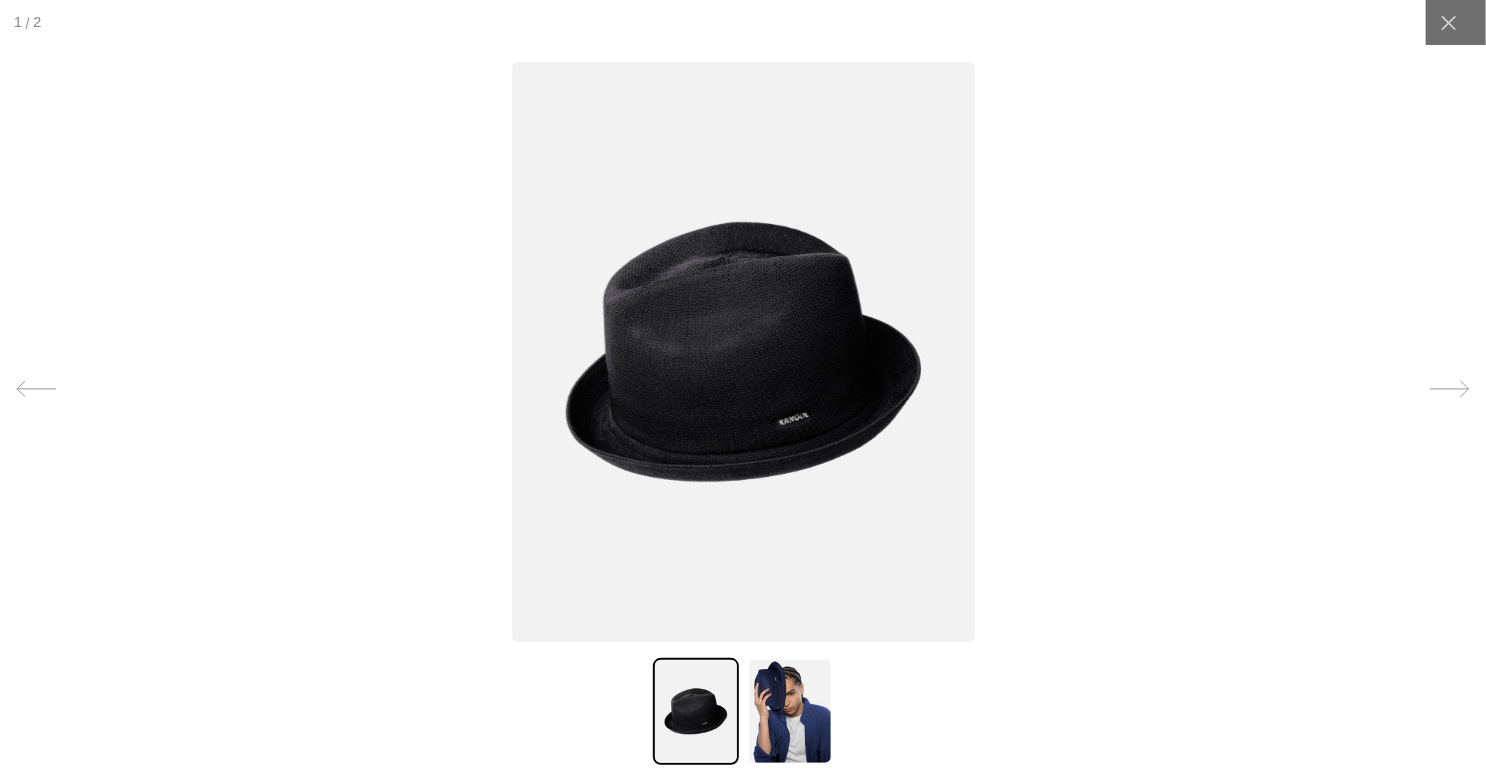 scroll, scrollTop: 0, scrollLeft: 412, axis: horizontal 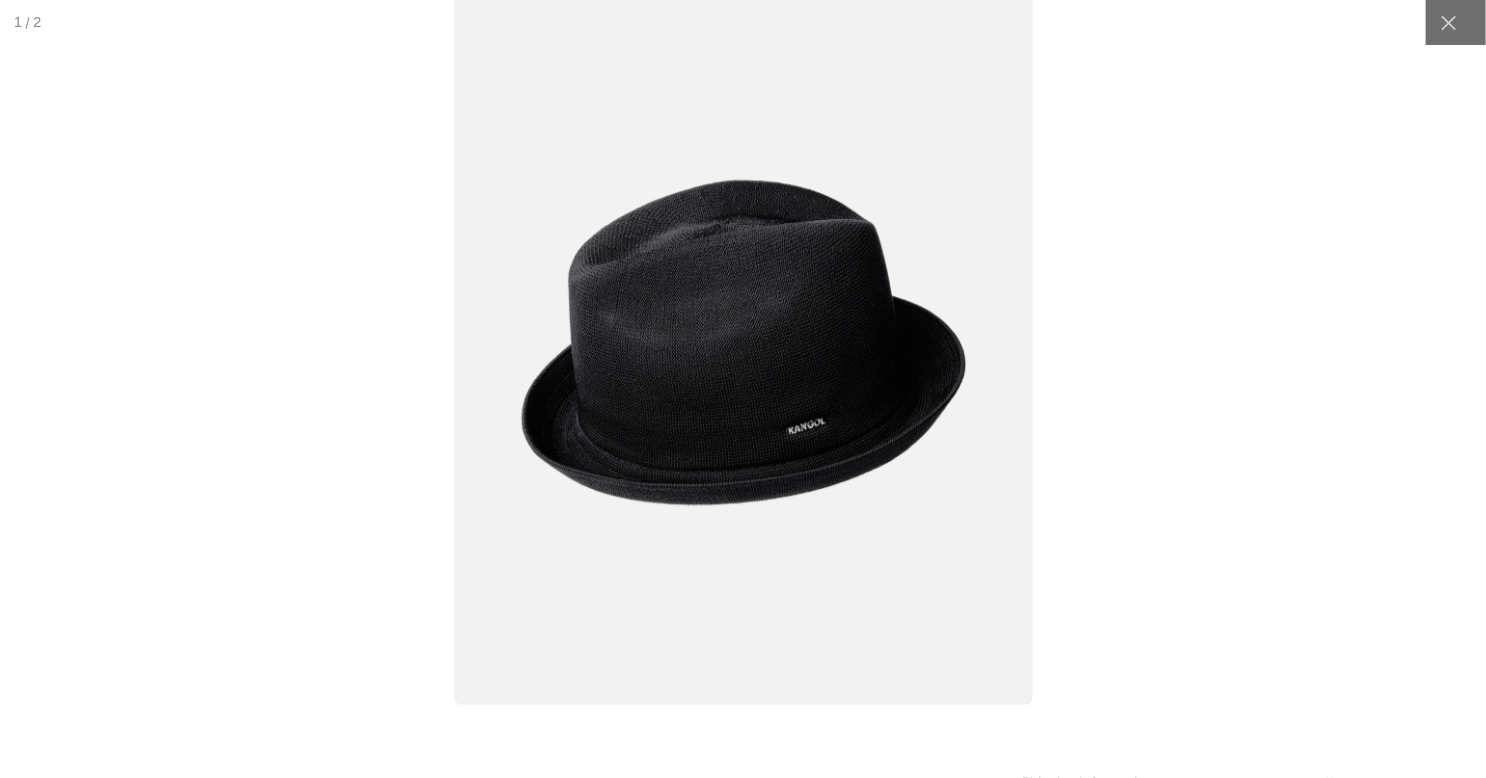 click at bounding box center [743, 342] 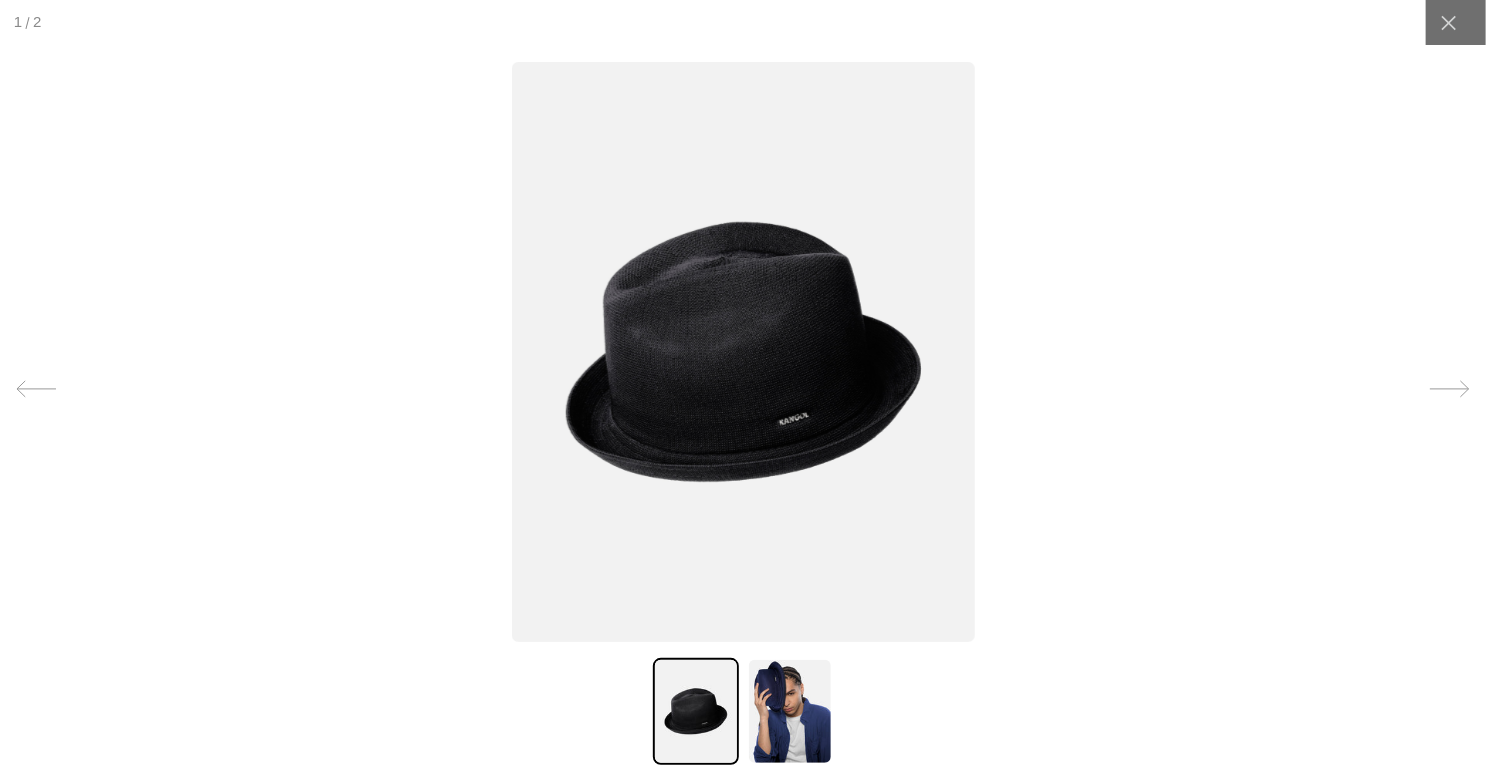 click at bounding box center [743, 352] 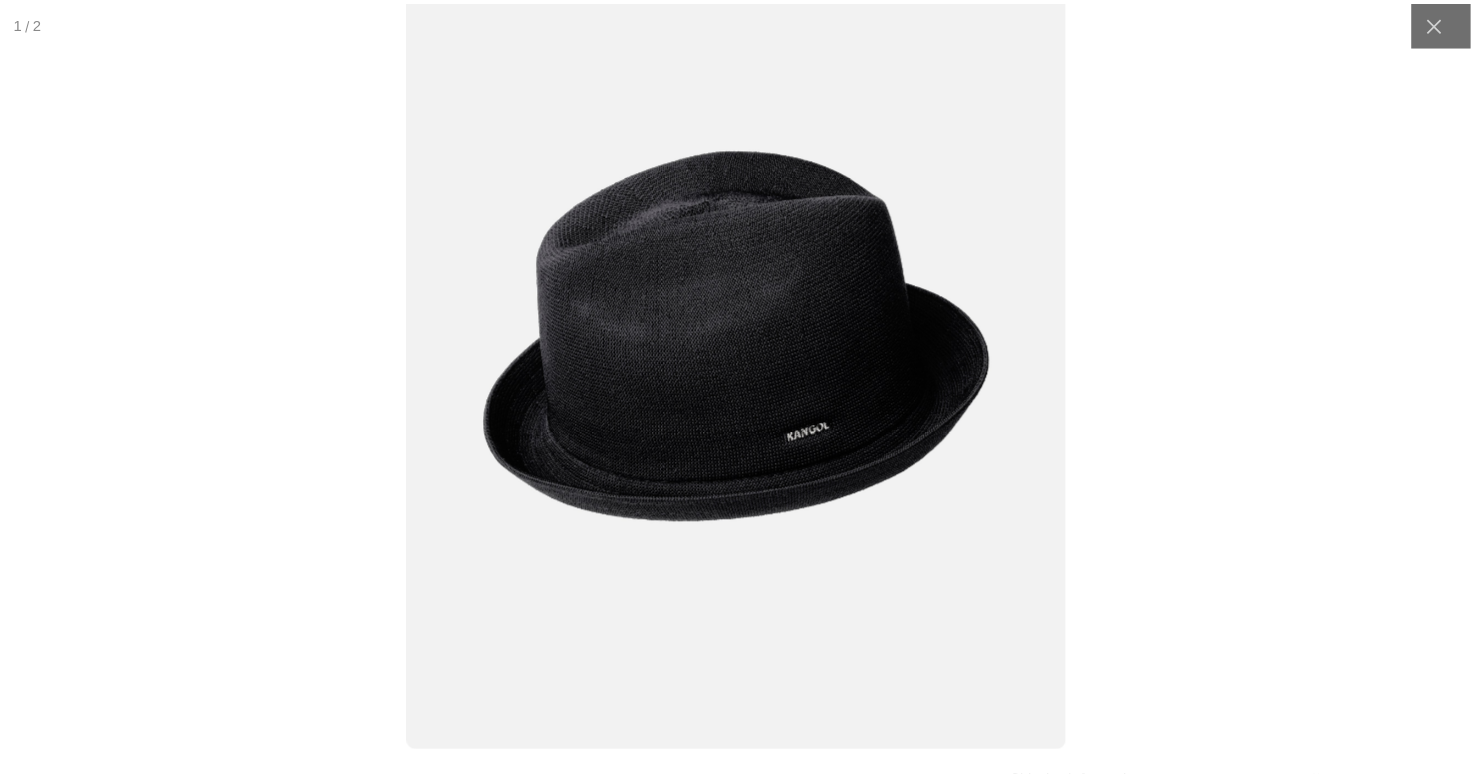 scroll, scrollTop: 0, scrollLeft: 412, axis: horizontal 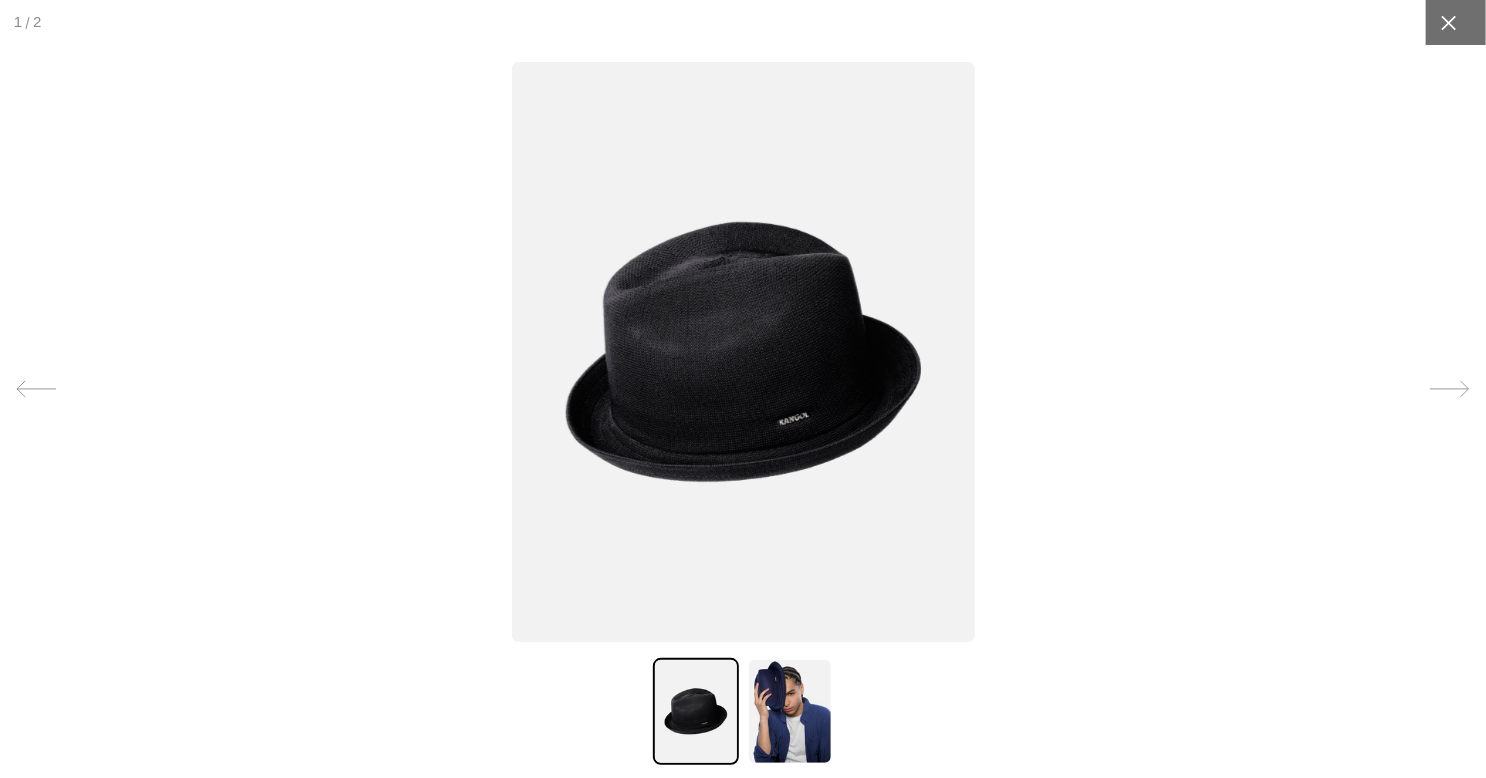 click at bounding box center [1448, 22] 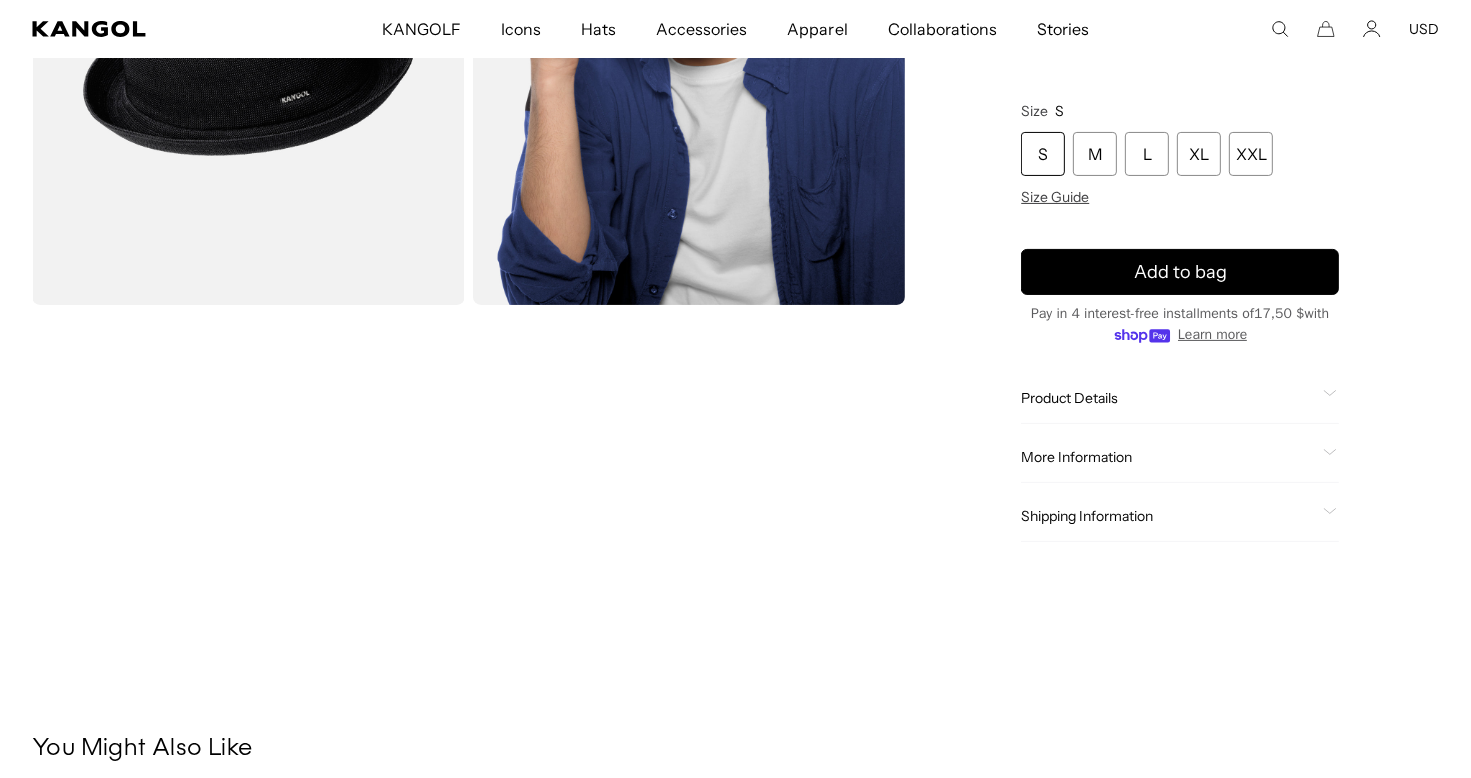 scroll, scrollTop: 680, scrollLeft: 0, axis: vertical 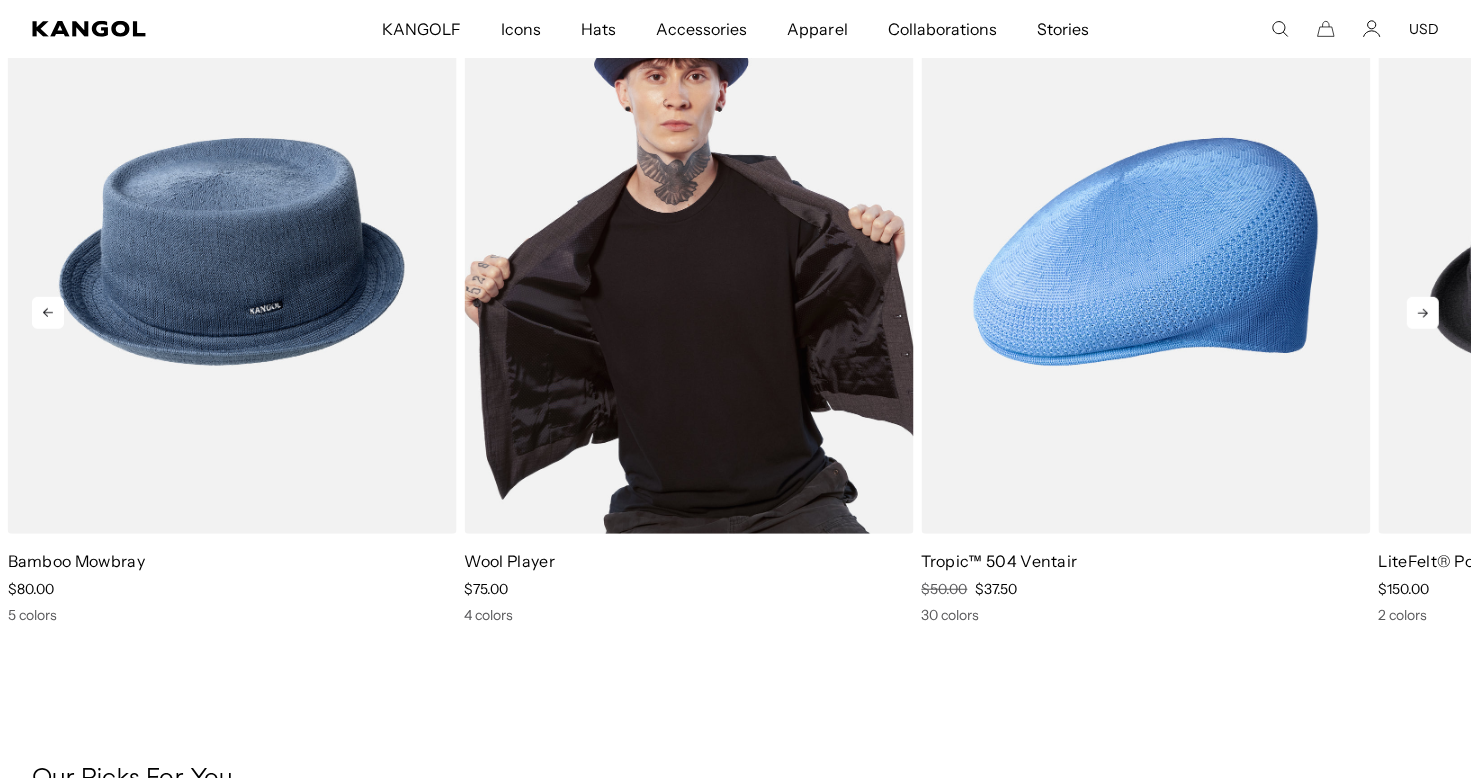 click at bounding box center (689, 252) 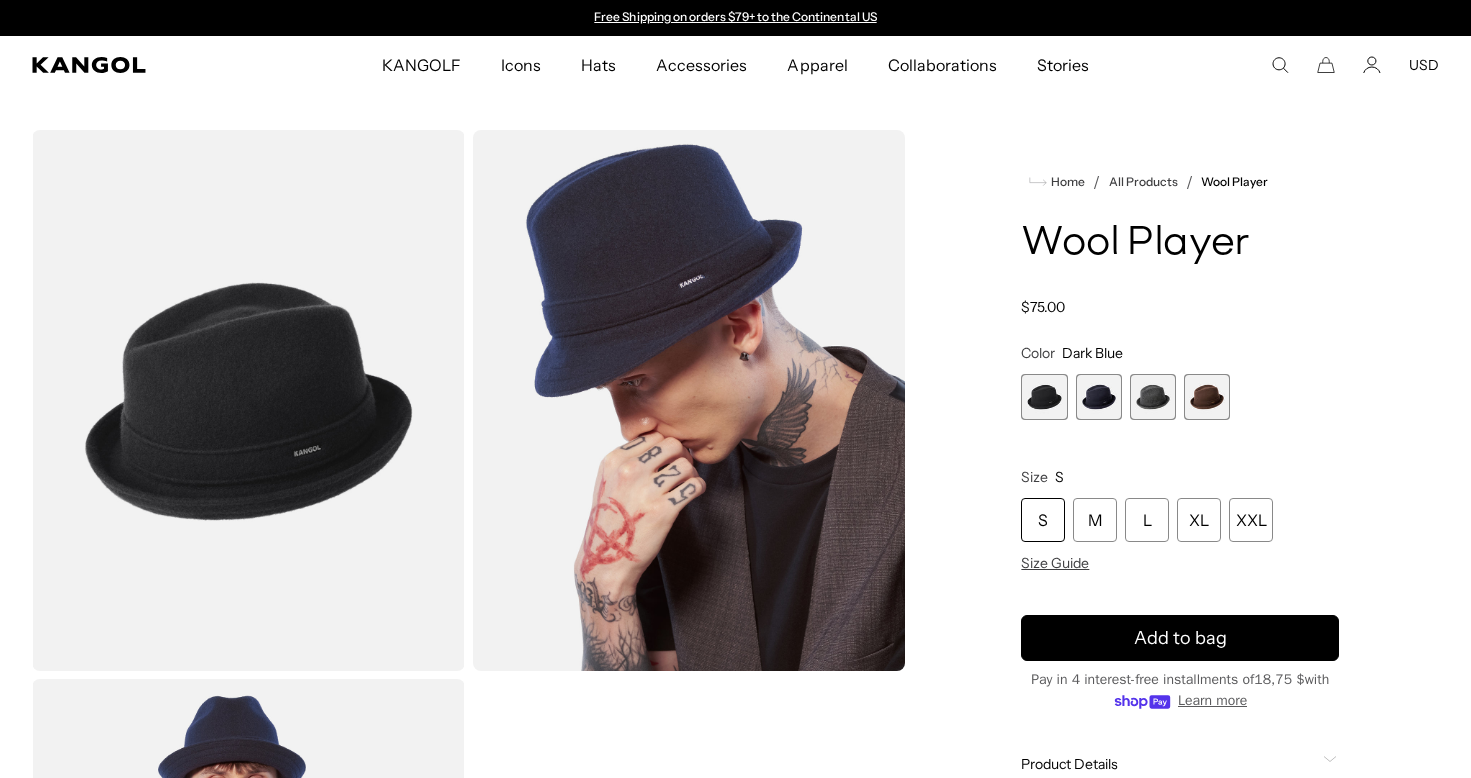 scroll, scrollTop: 0, scrollLeft: 0, axis: both 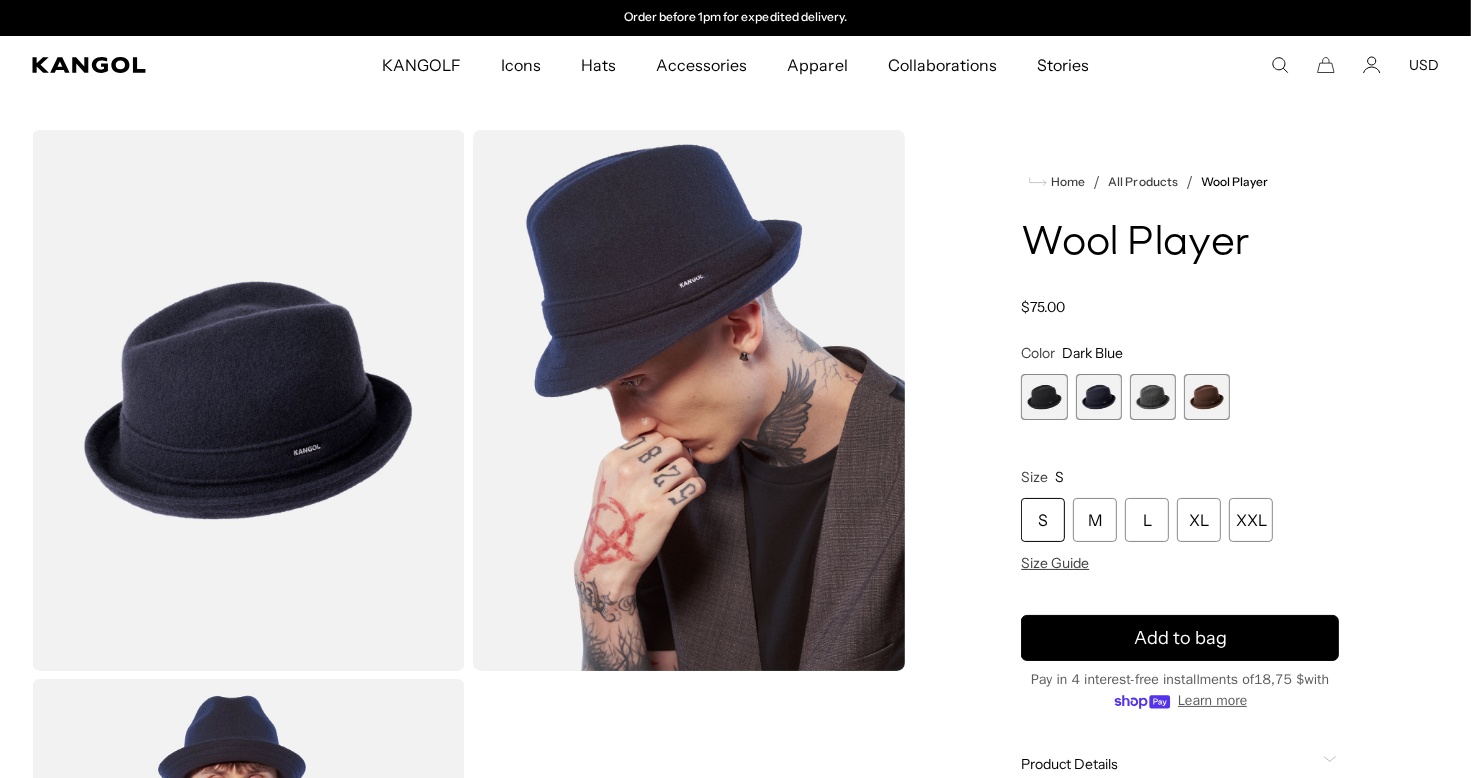 click at bounding box center [1153, 397] 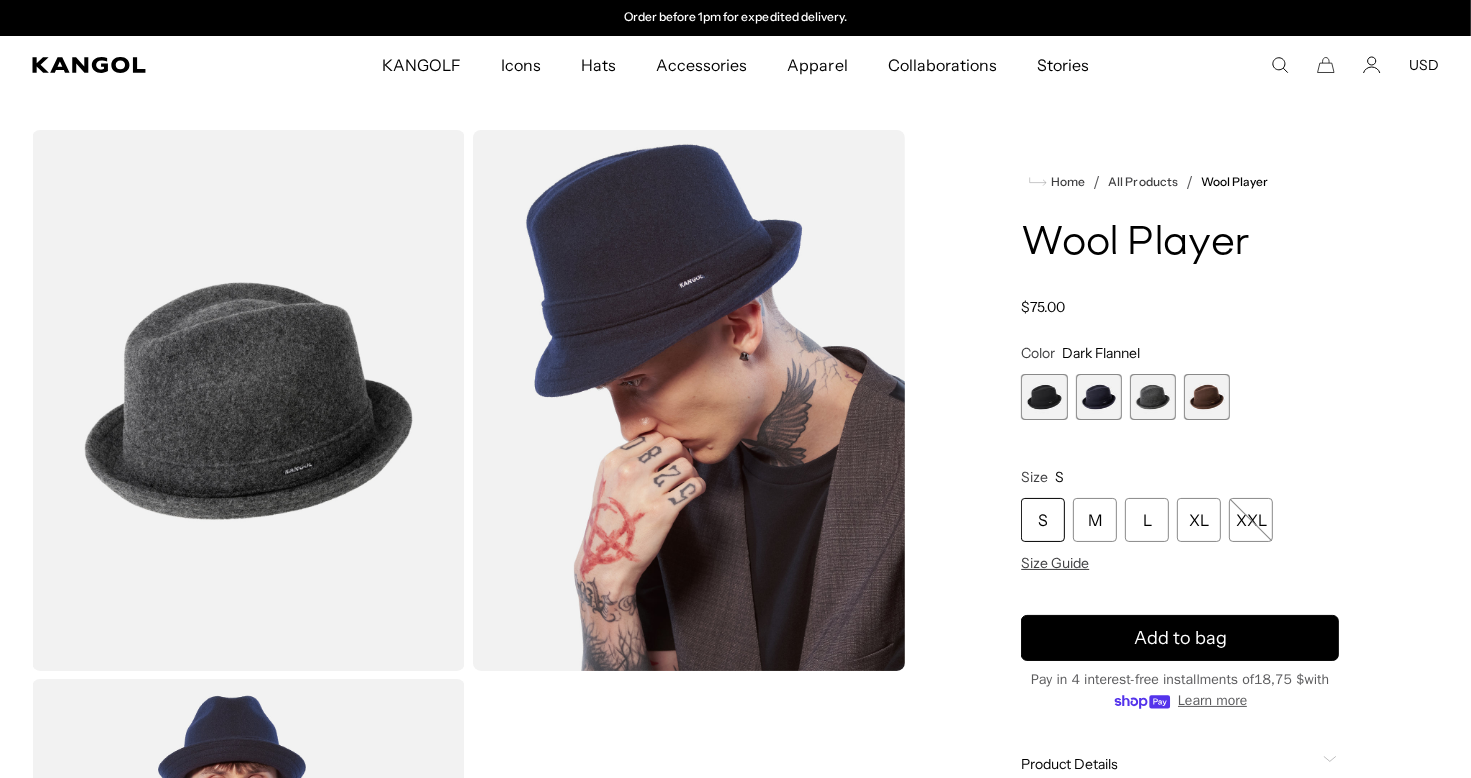 scroll, scrollTop: 0, scrollLeft: 0, axis: both 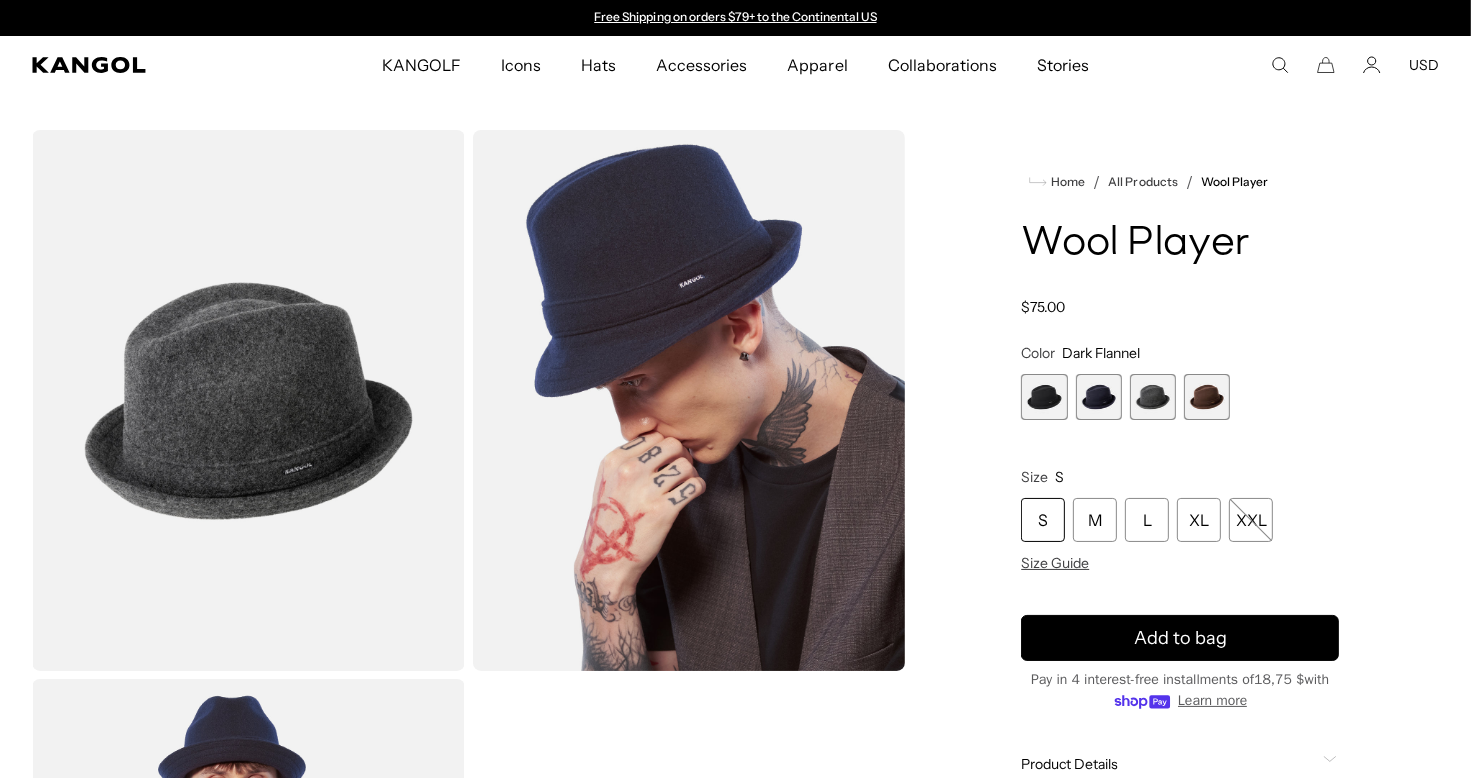 click at bounding box center [1207, 397] 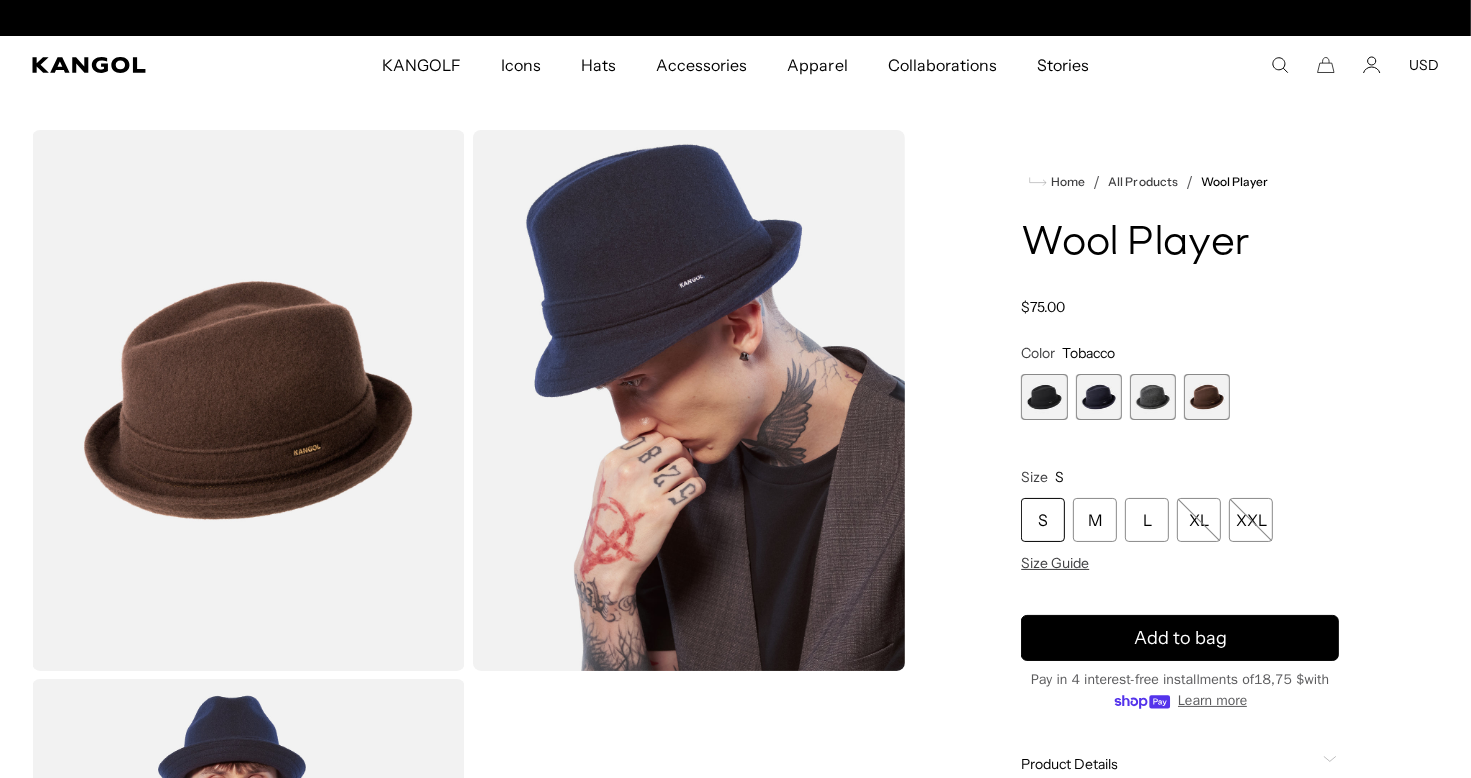 scroll, scrollTop: 0, scrollLeft: 412, axis: horizontal 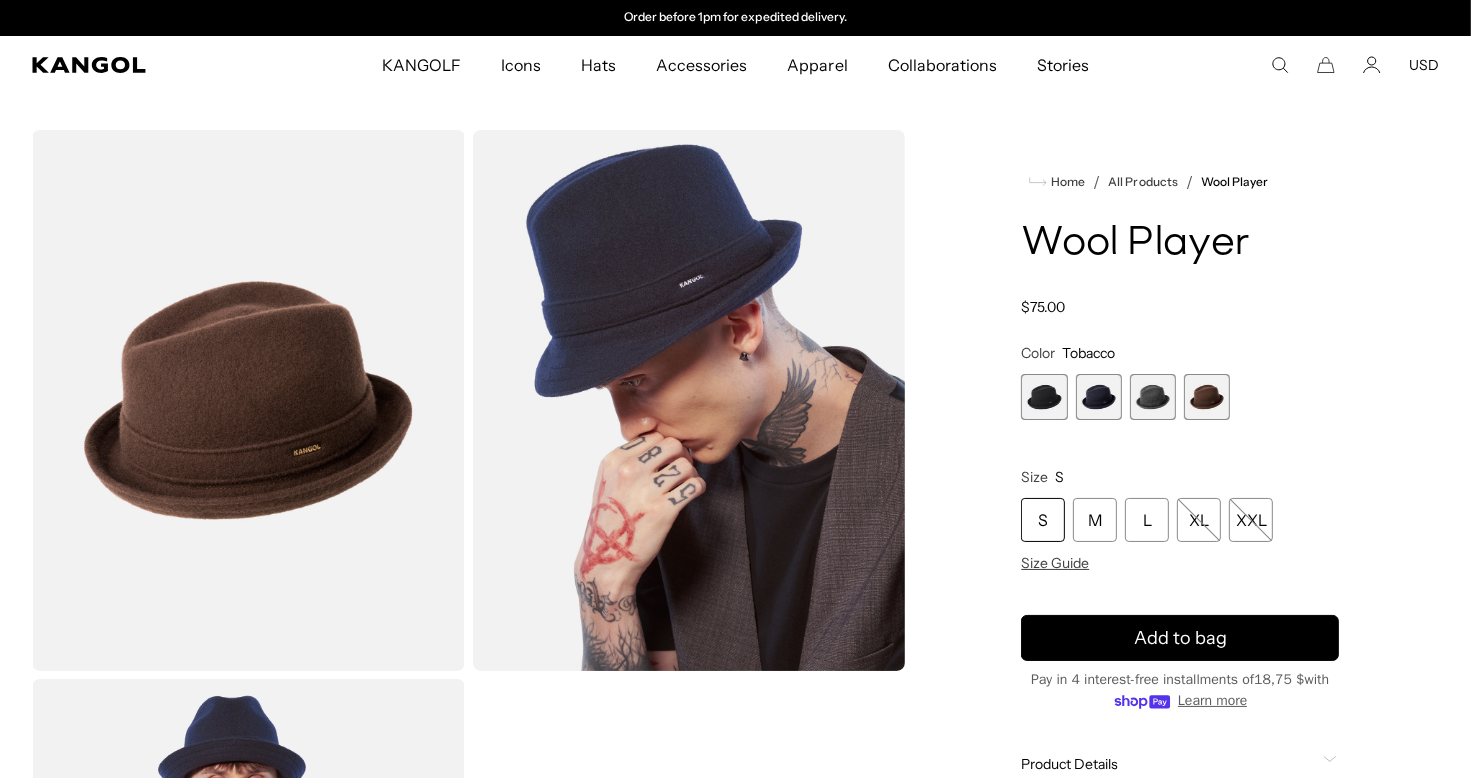 click at bounding box center (1044, 397) 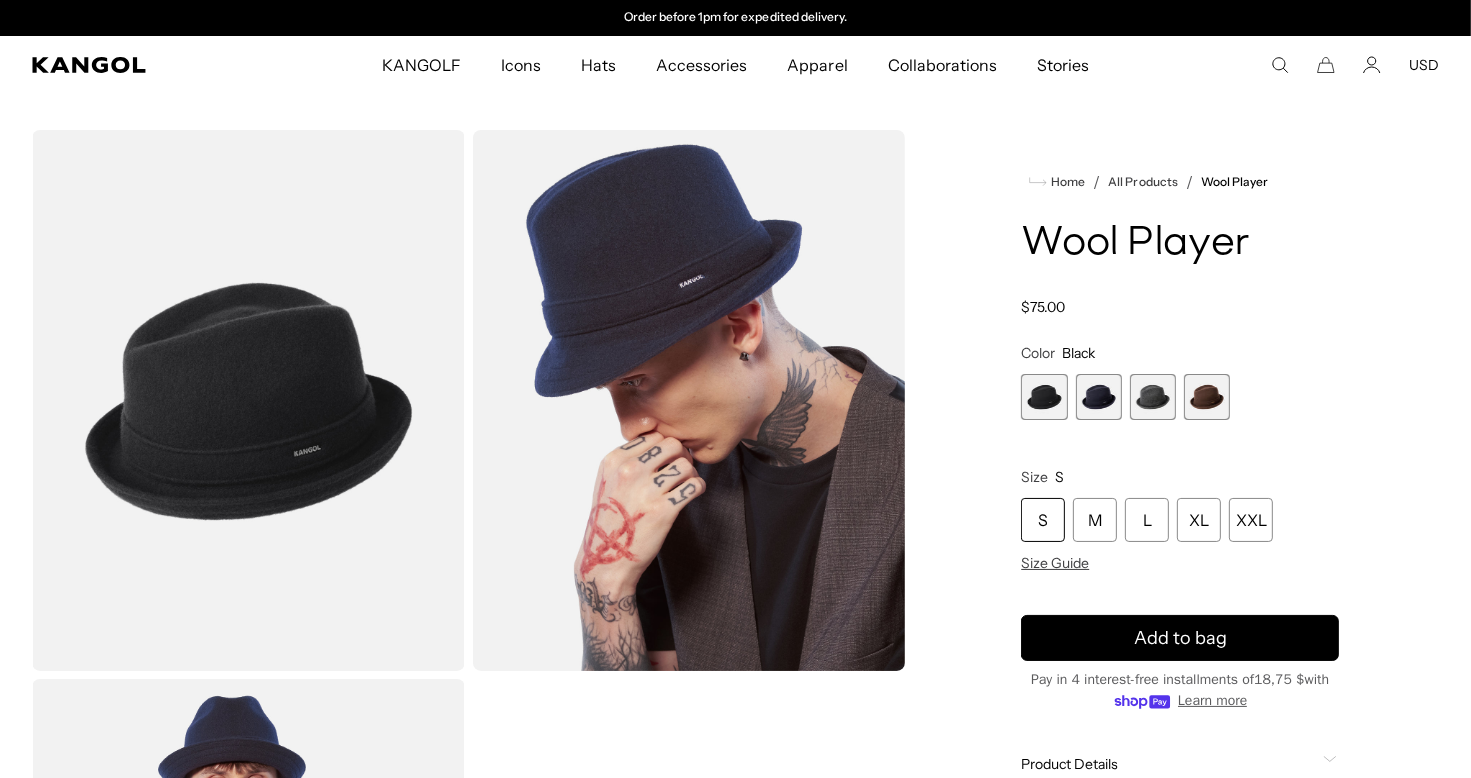 click at bounding box center (1044, 397) 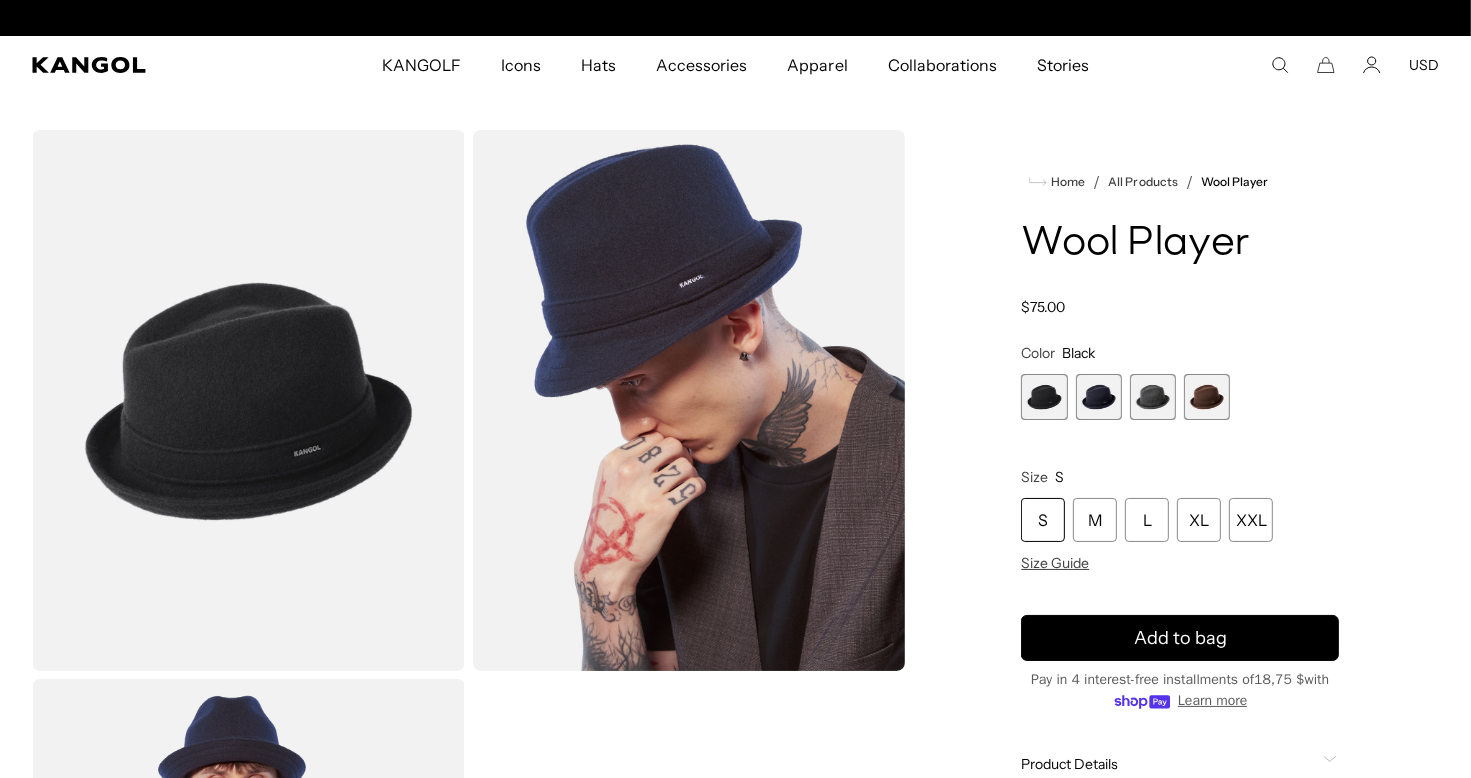 scroll, scrollTop: 181, scrollLeft: 0, axis: vertical 